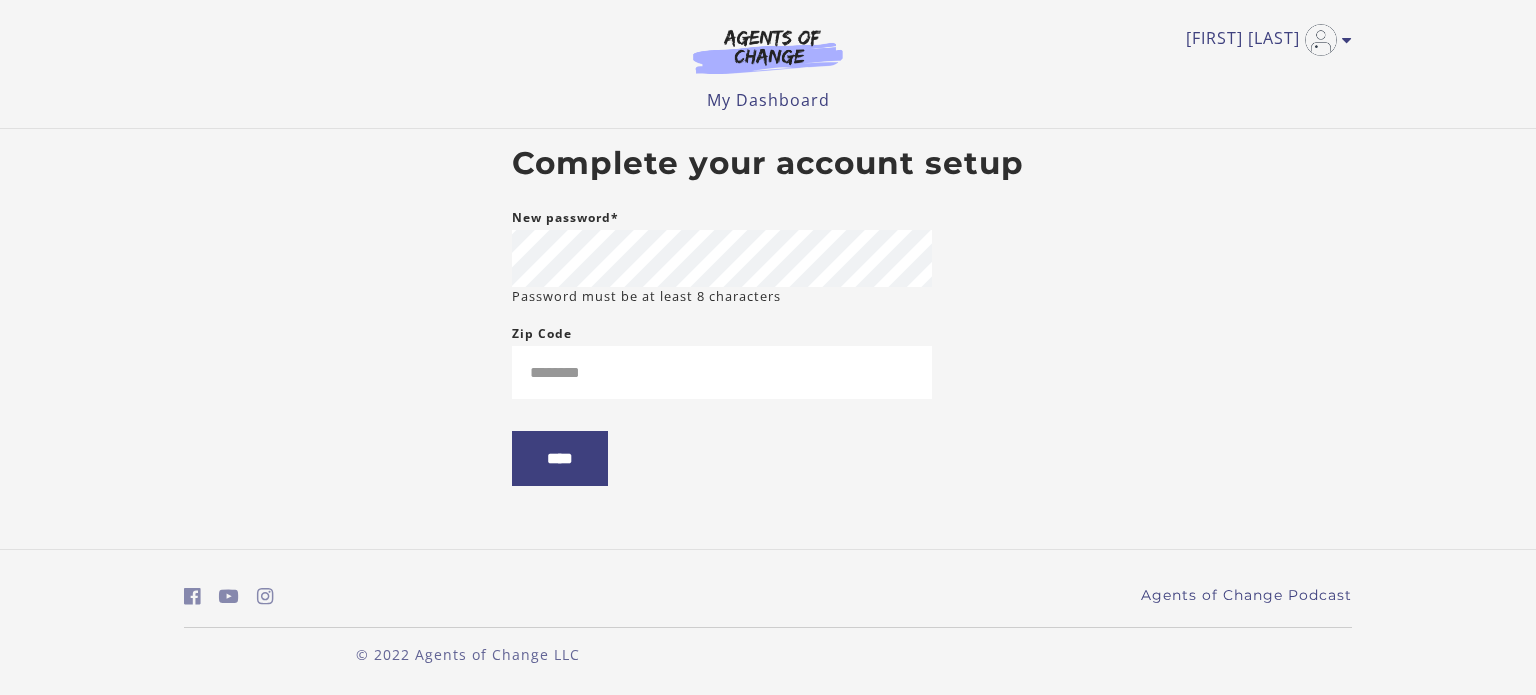 scroll, scrollTop: 0, scrollLeft: 0, axis: both 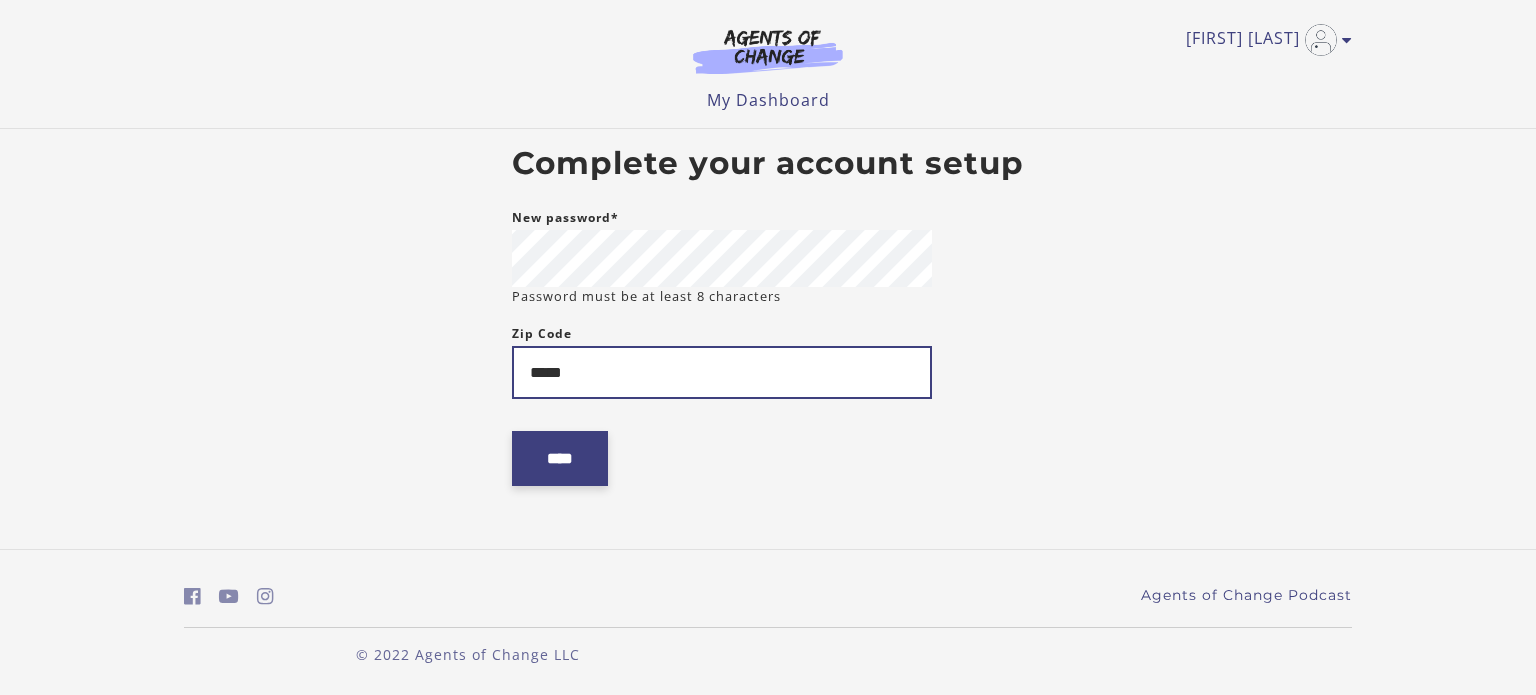 type on "*****" 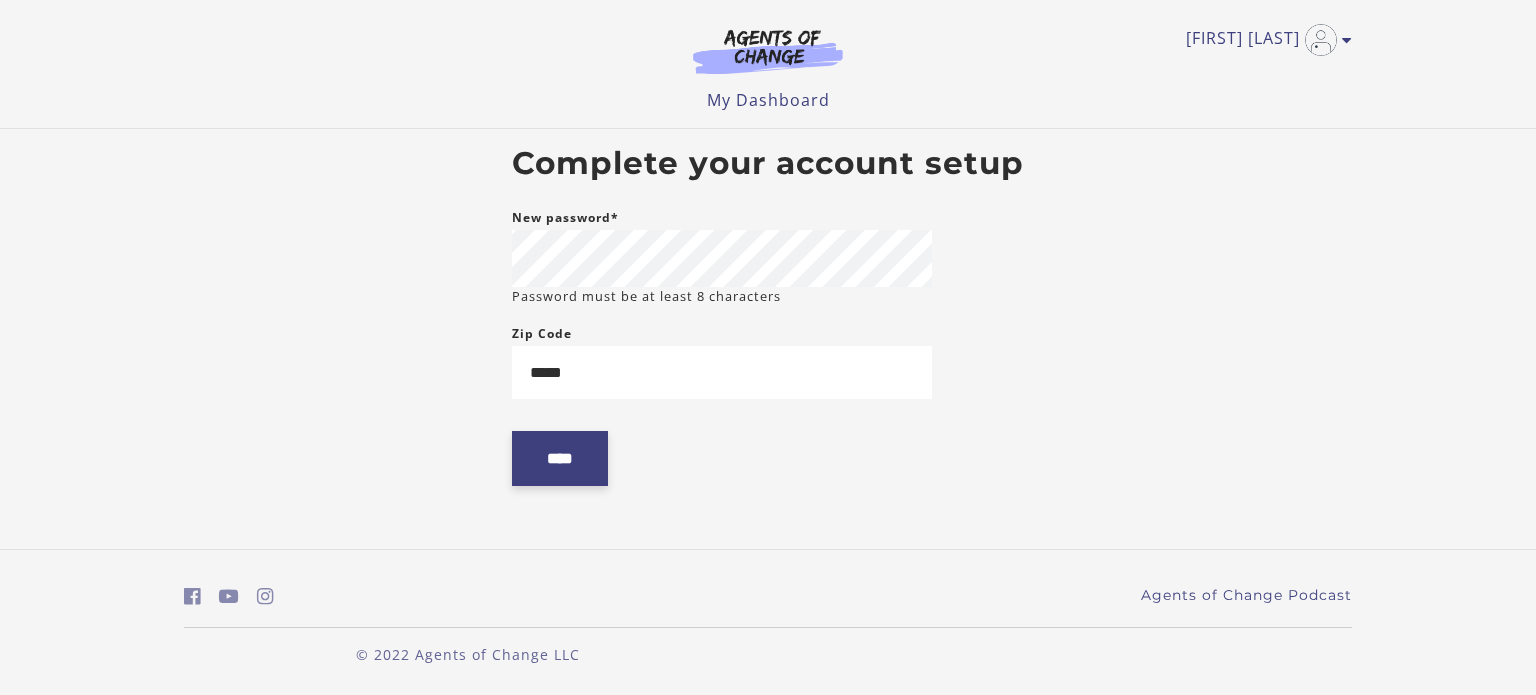 click on "****" at bounding box center [560, 458] 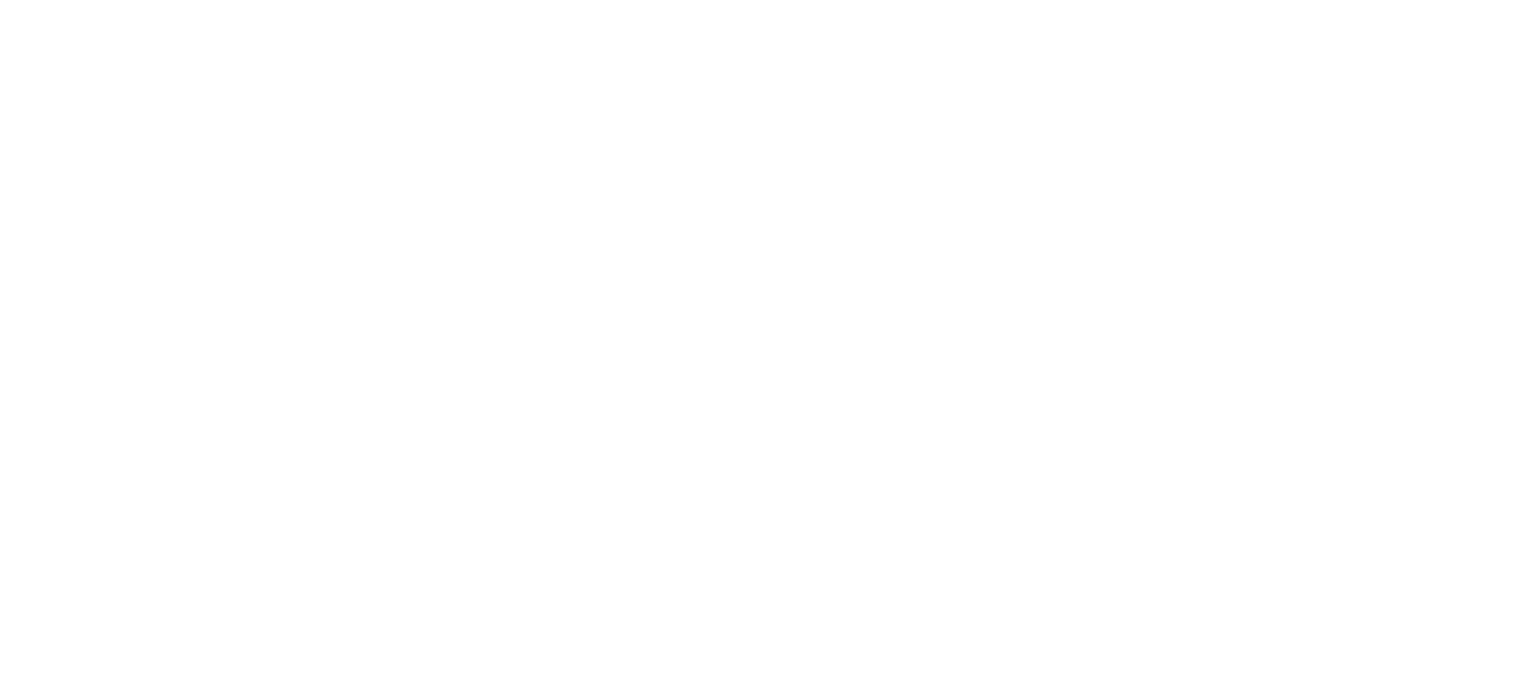scroll, scrollTop: 0, scrollLeft: 0, axis: both 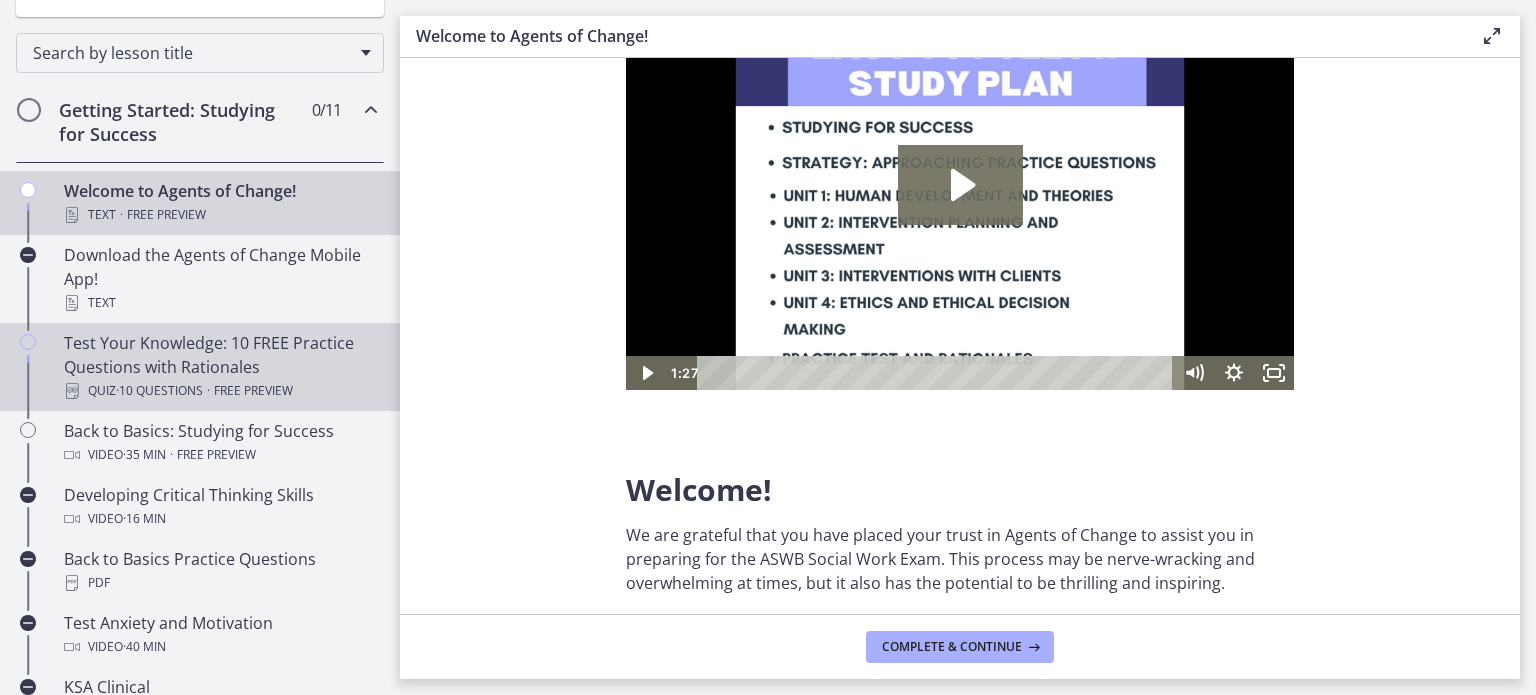 click on "Test Your Knowledge: 10 FREE Practice Questions with Rationales
Quiz
·  10 Questions
·
Free preview" at bounding box center (220, 367) 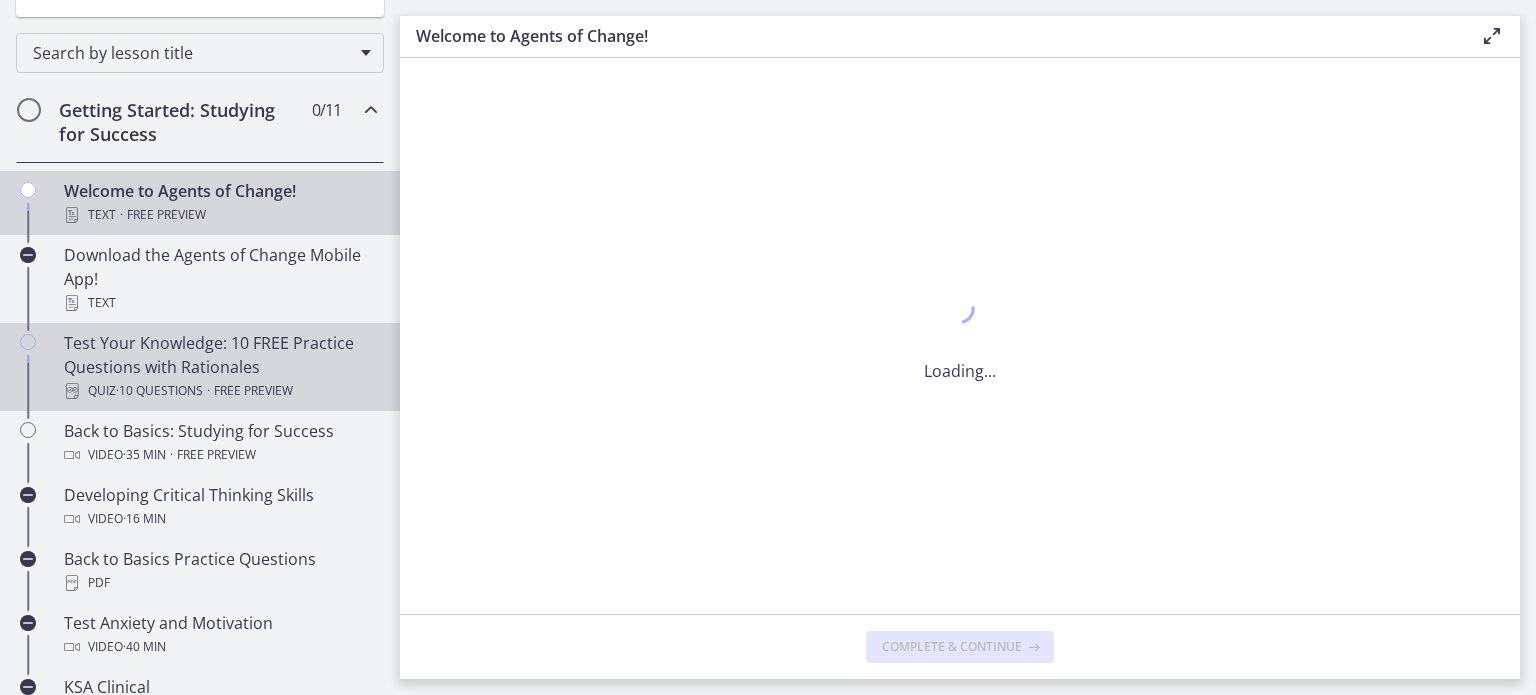 scroll, scrollTop: 0, scrollLeft: 0, axis: both 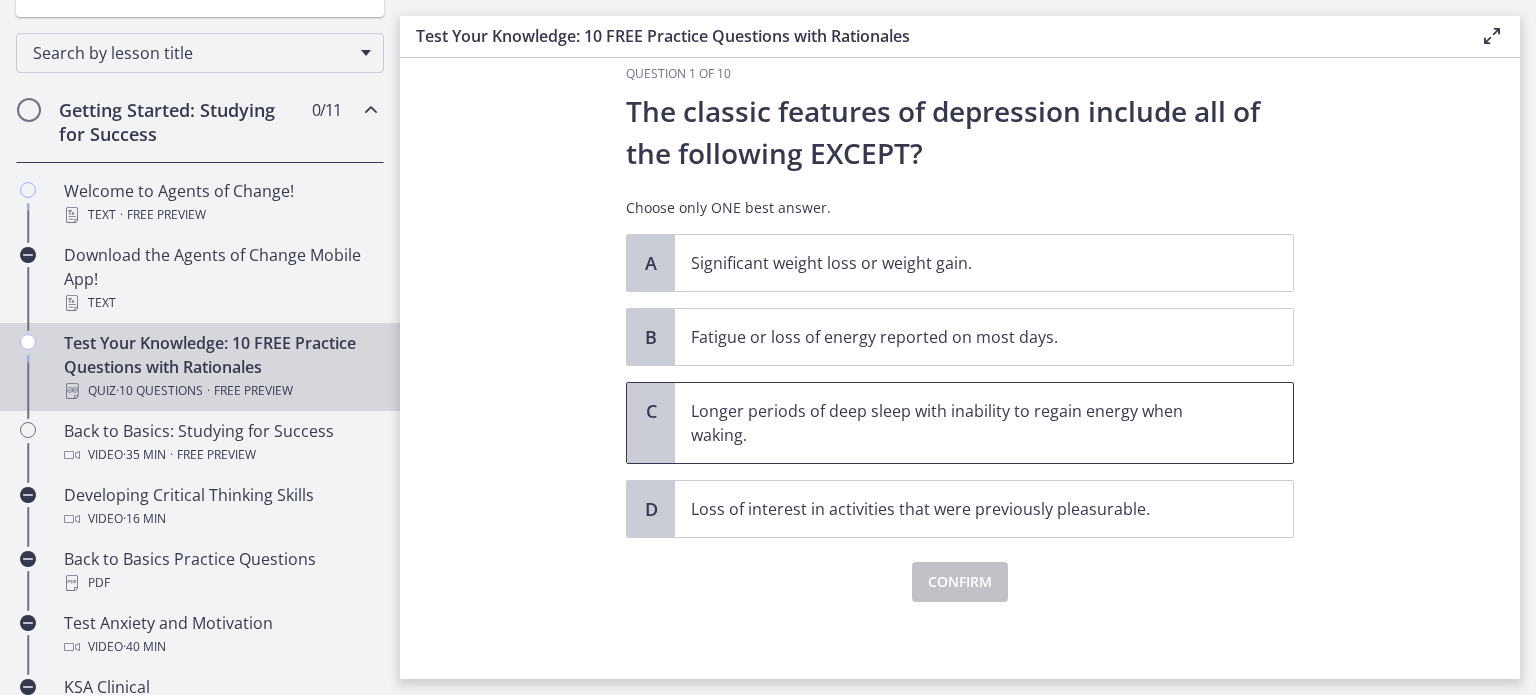 click on "Longer periods of deep sleep with inability to regain energy when waking." at bounding box center [964, 423] 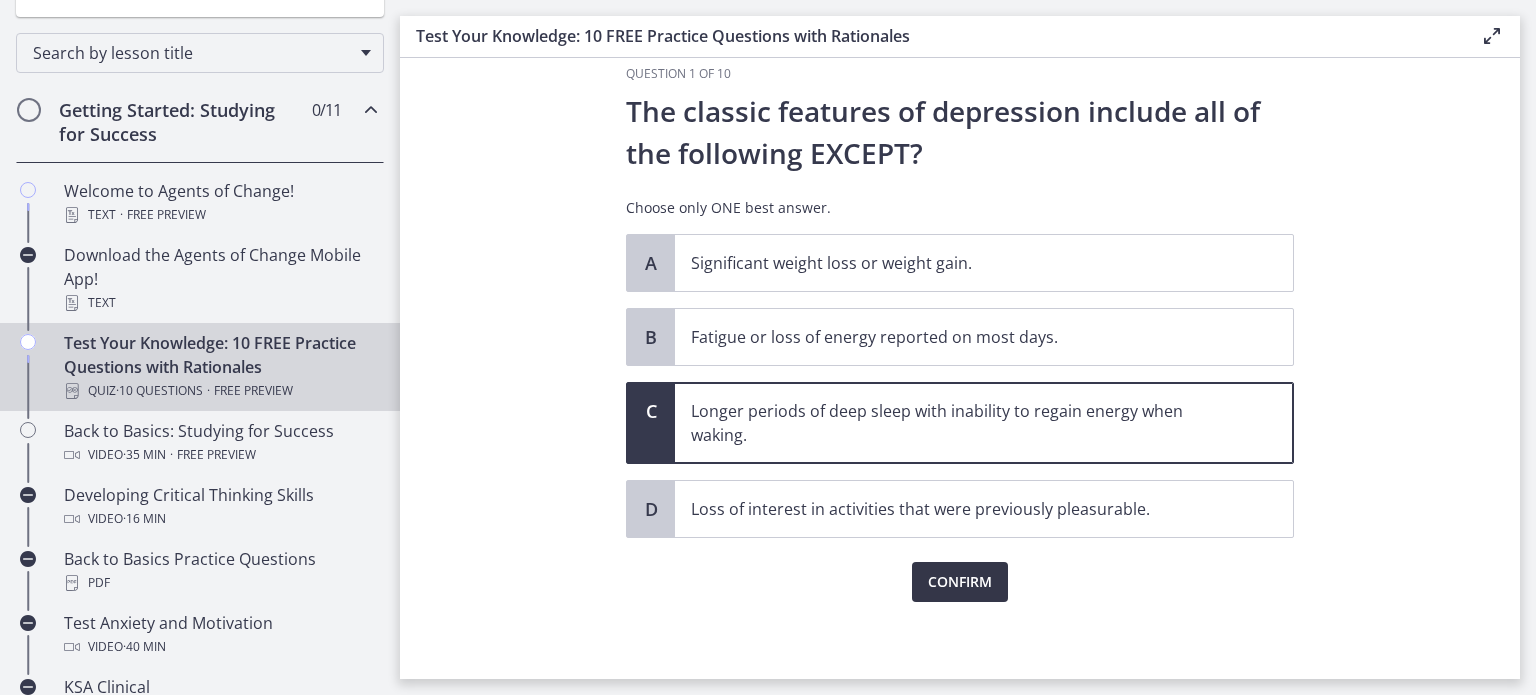 click on "Confirm" at bounding box center [960, 582] 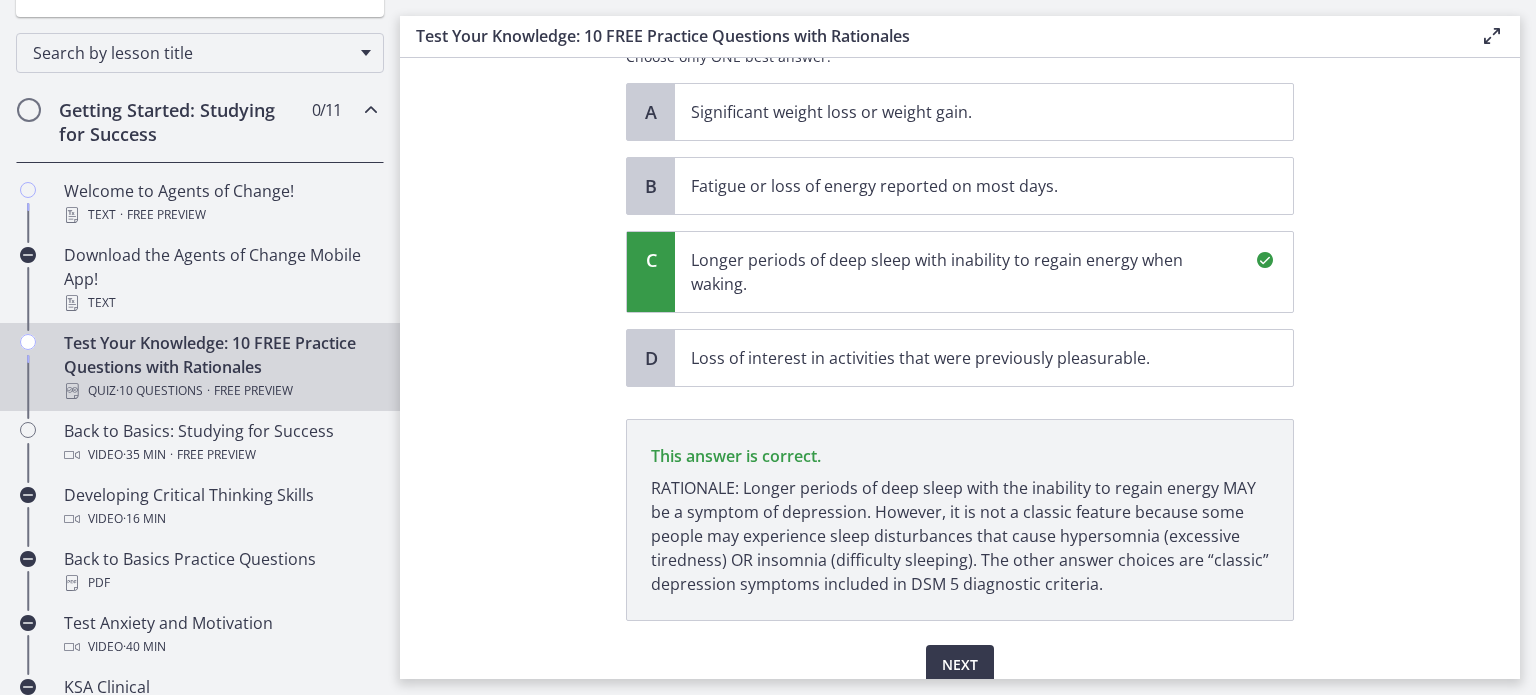 scroll, scrollTop: 266, scrollLeft: 0, axis: vertical 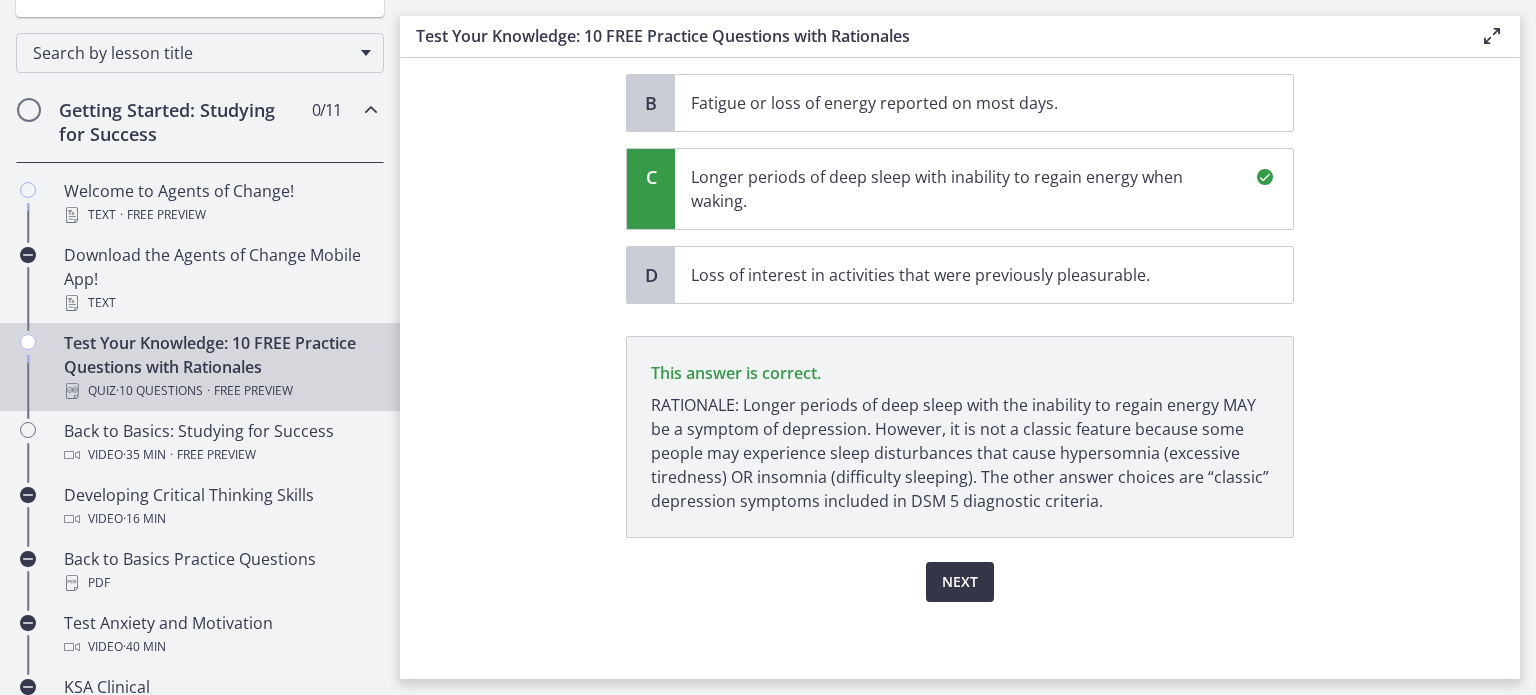 click on "Next" at bounding box center [960, 582] 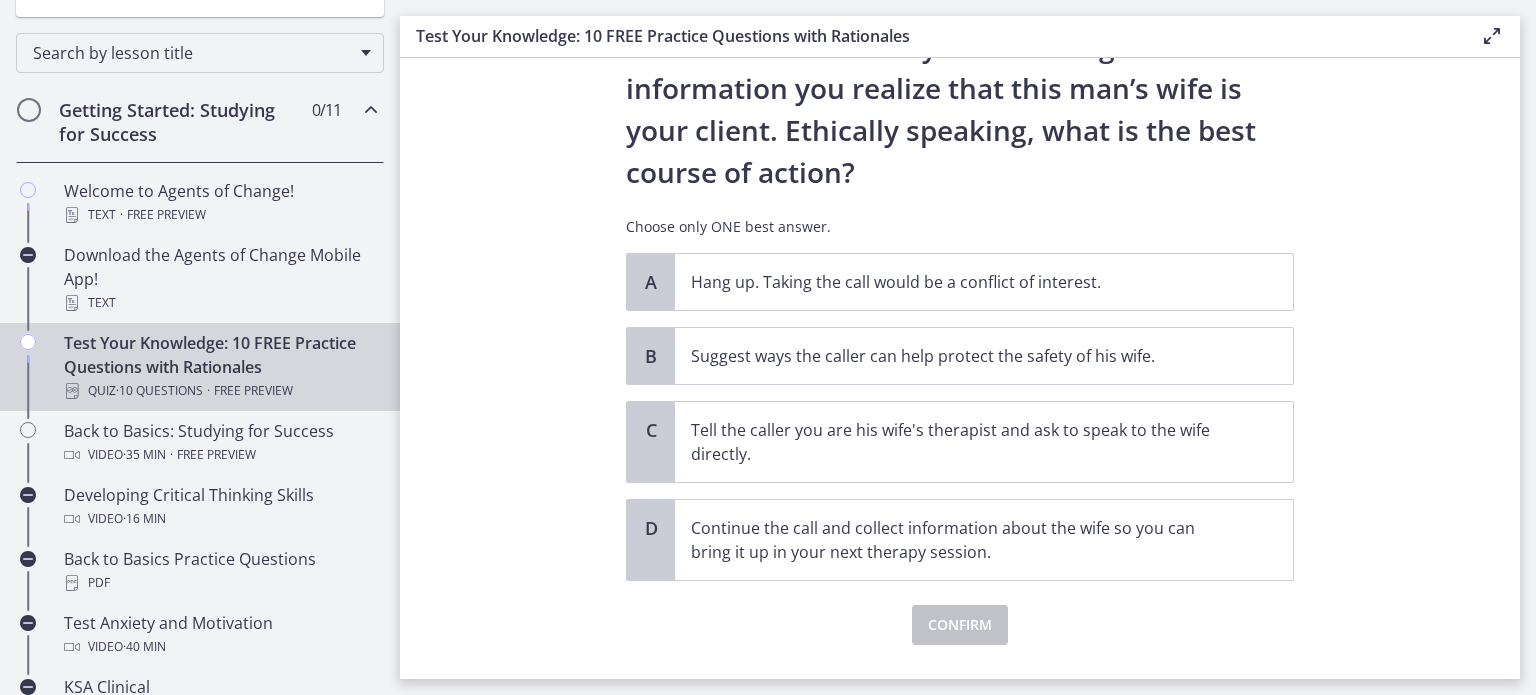 scroll, scrollTop: 300, scrollLeft: 0, axis: vertical 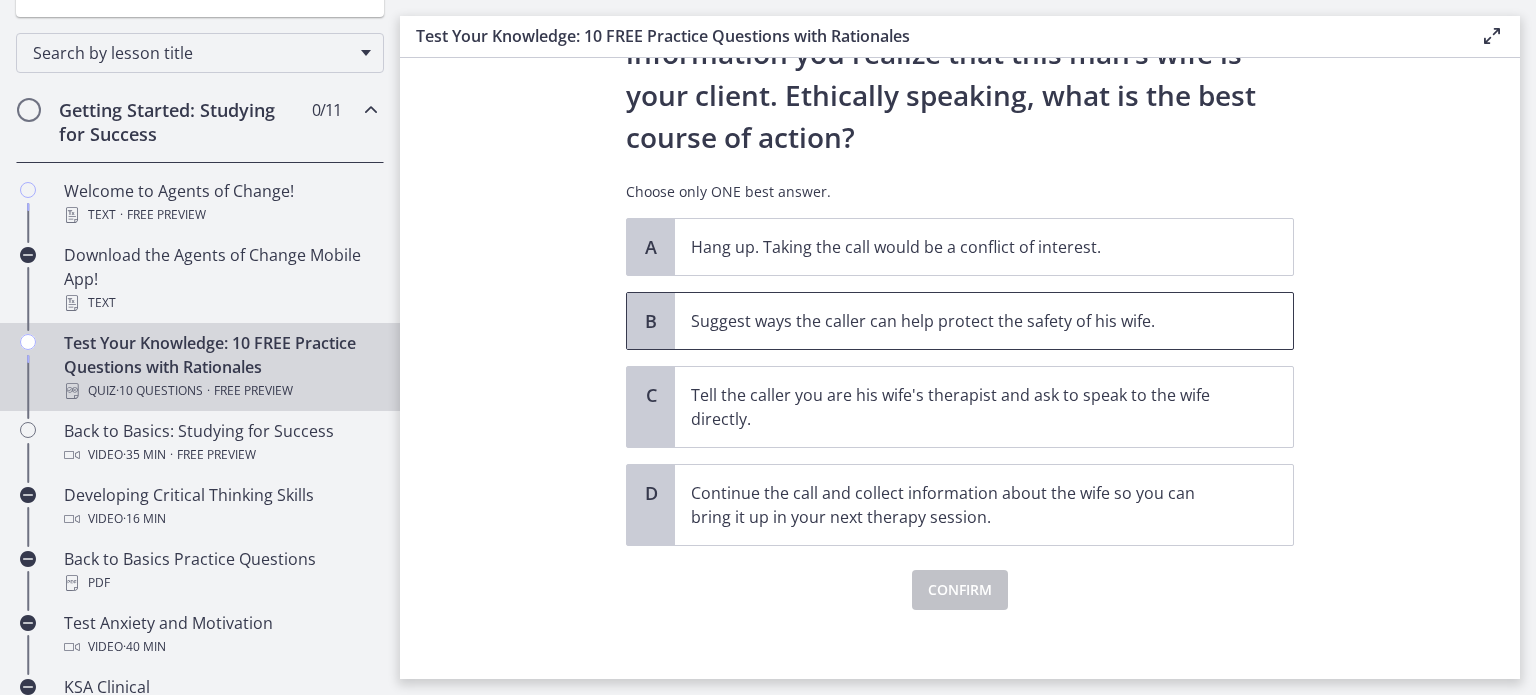 click on "Suggest ways the caller can help protect the safety of his wife." at bounding box center [984, 321] 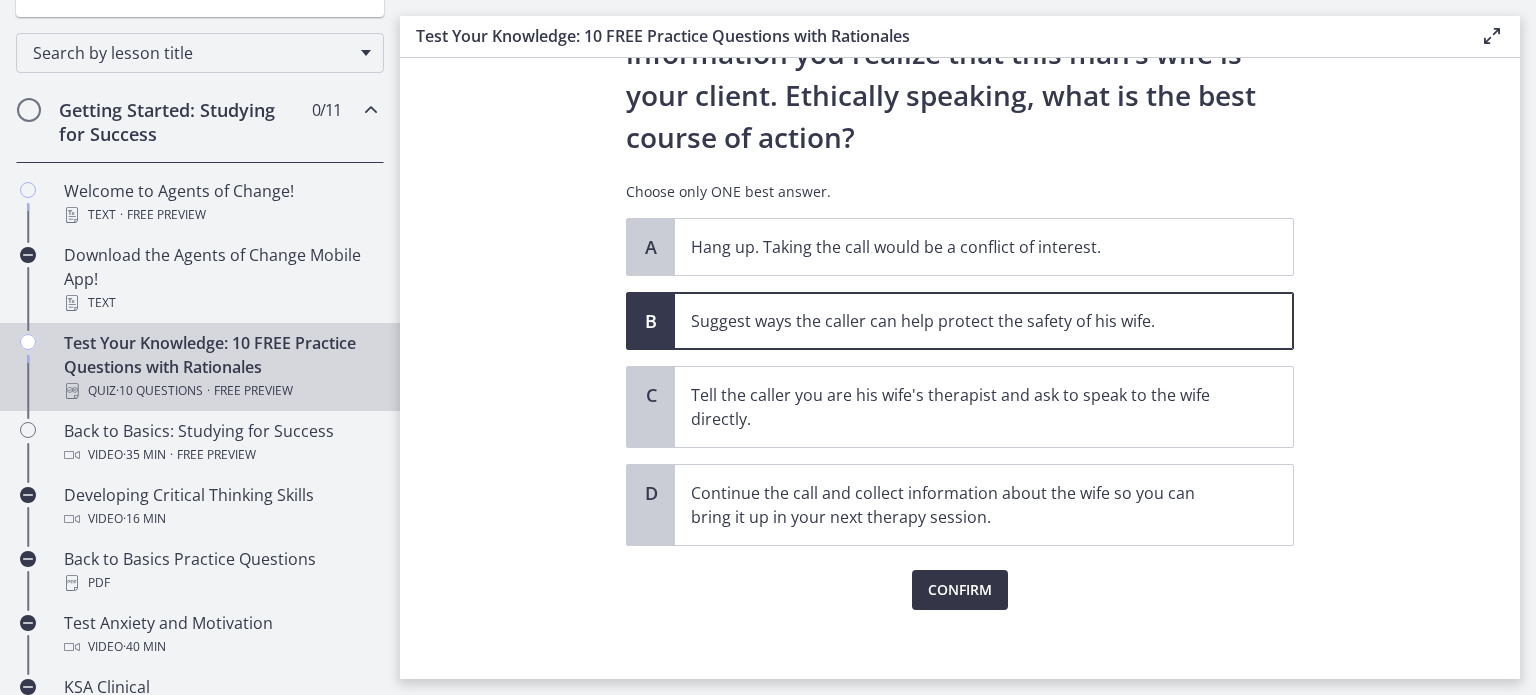 click on "Confirm" at bounding box center (960, 590) 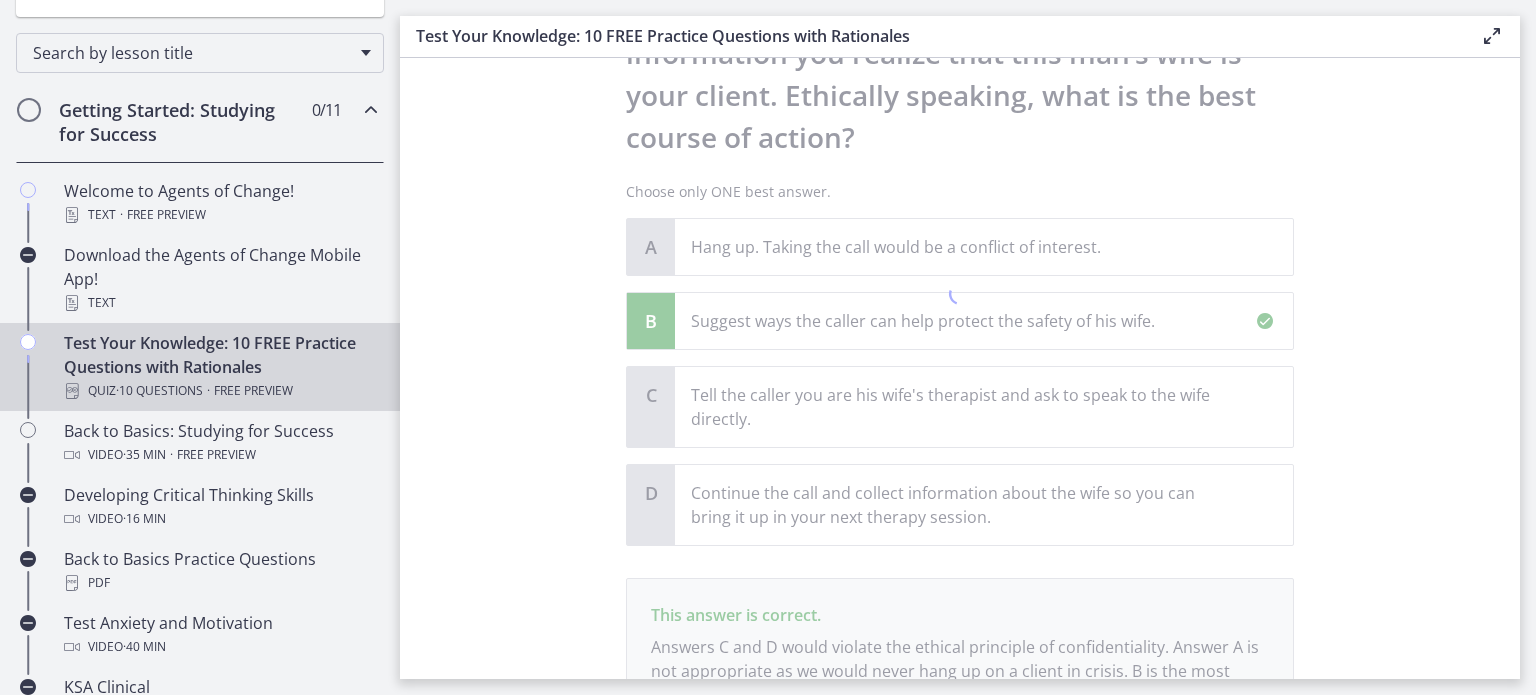scroll, scrollTop: 494, scrollLeft: 0, axis: vertical 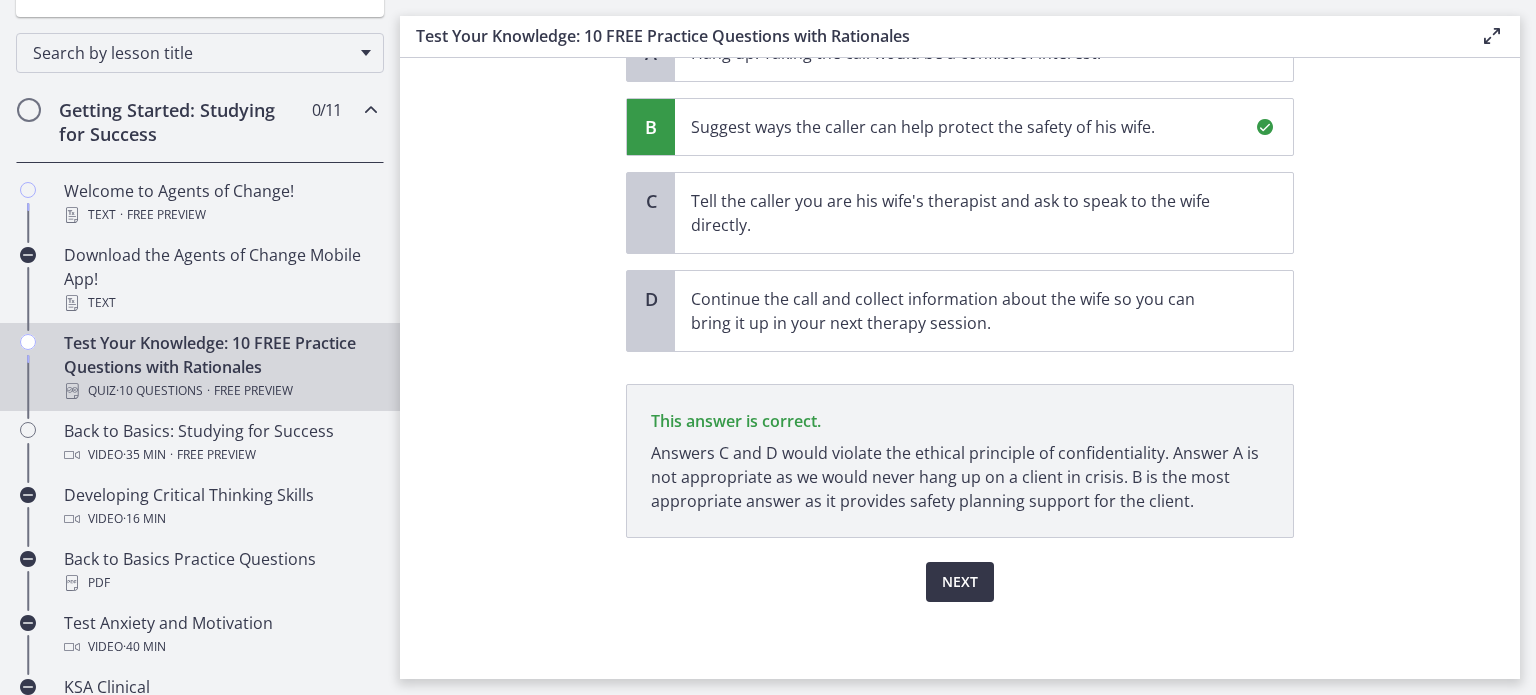 click on "Next" at bounding box center [960, 582] 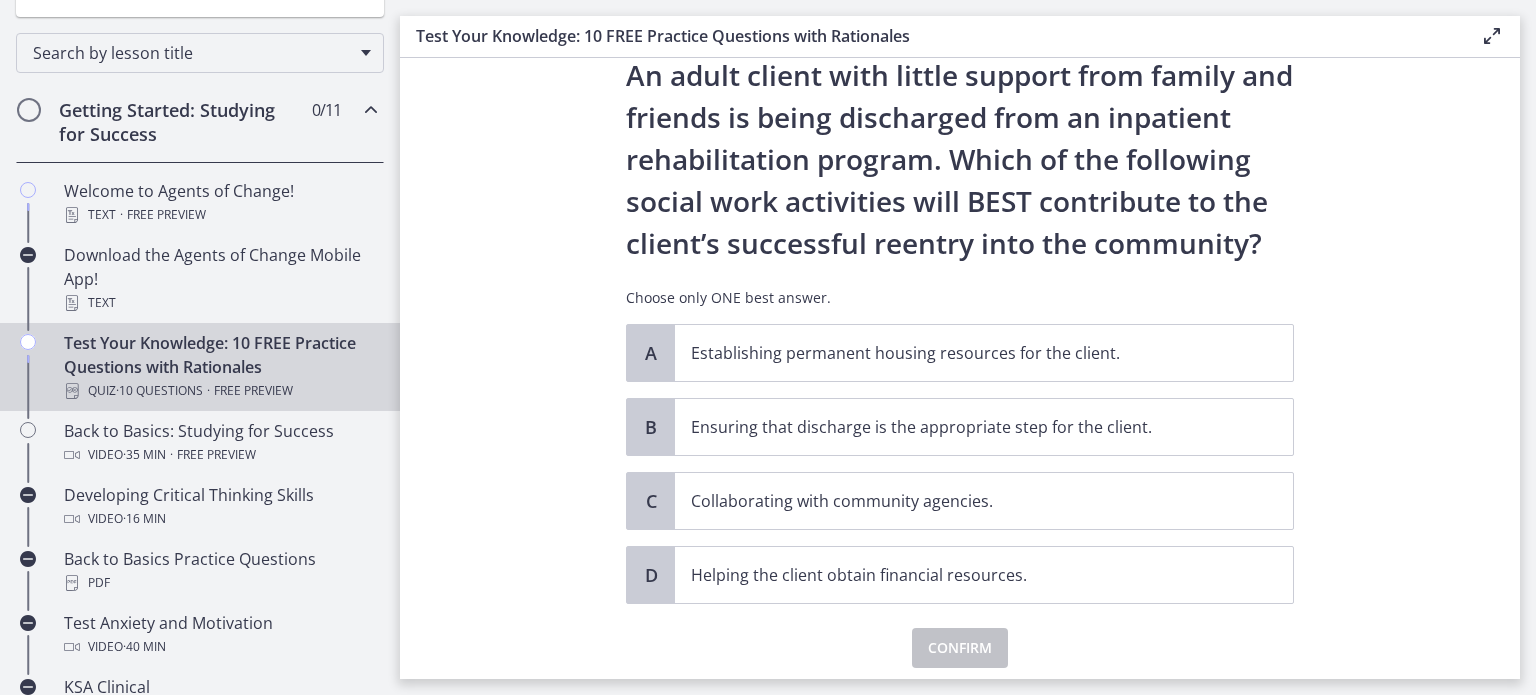 scroll, scrollTop: 100, scrollLeft: 0, axis: vertical 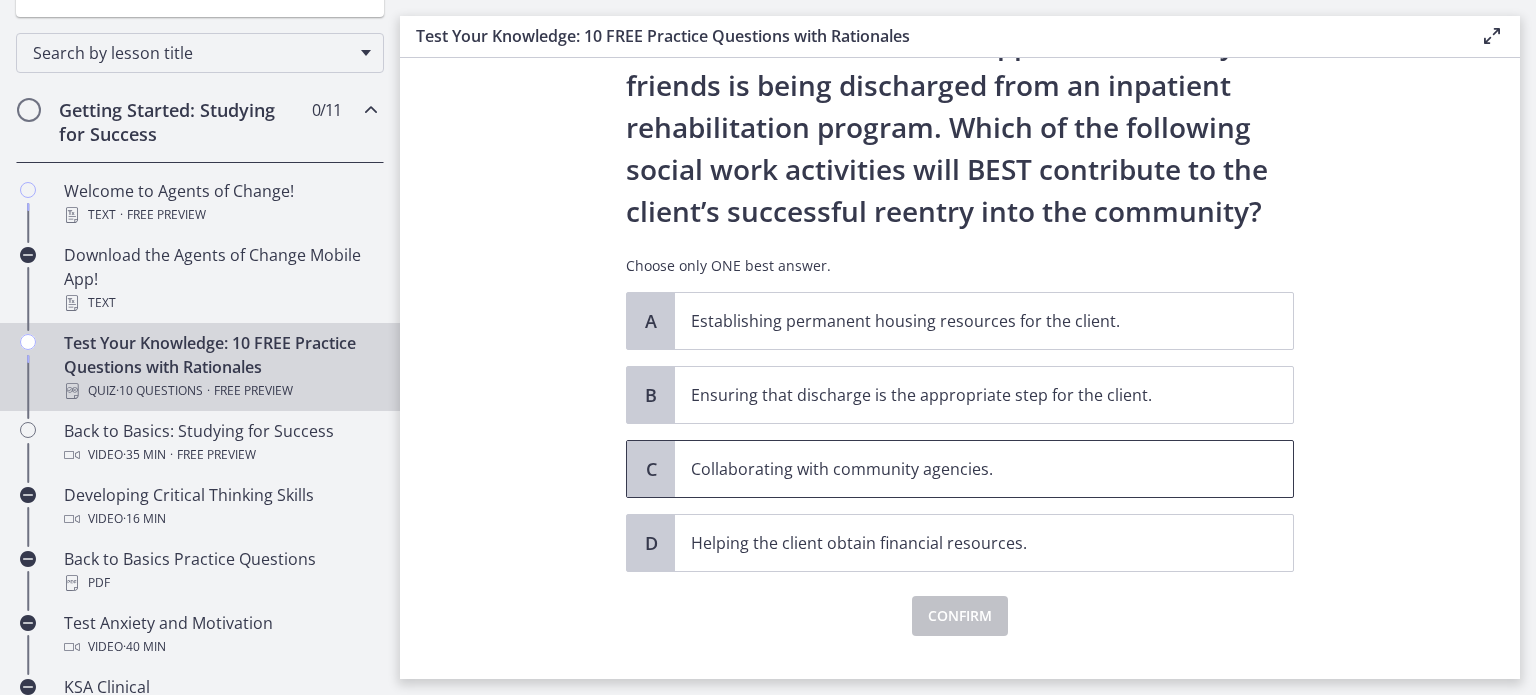 click on "Collaborating with community agencies." at bounding box center (984, 469) 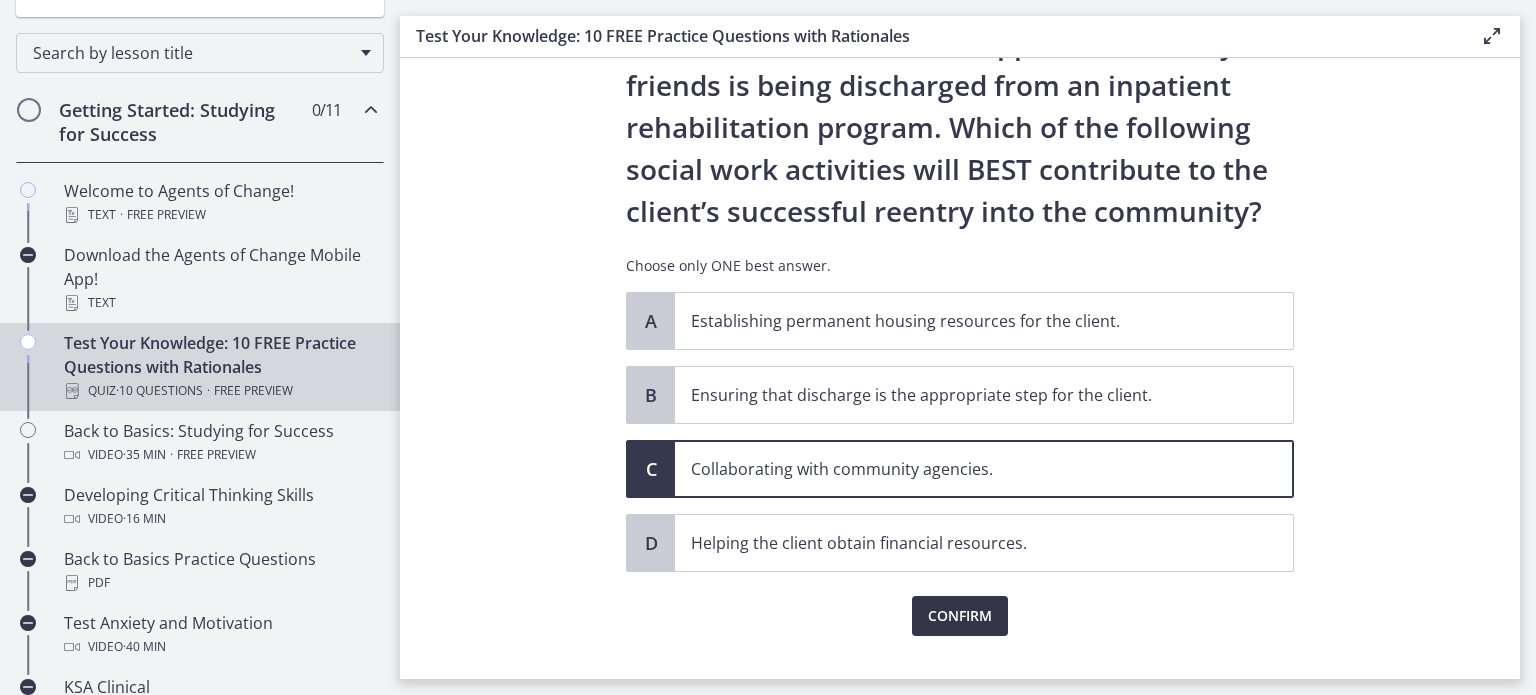 click on "Confirm" at bounding box center [960, 616] 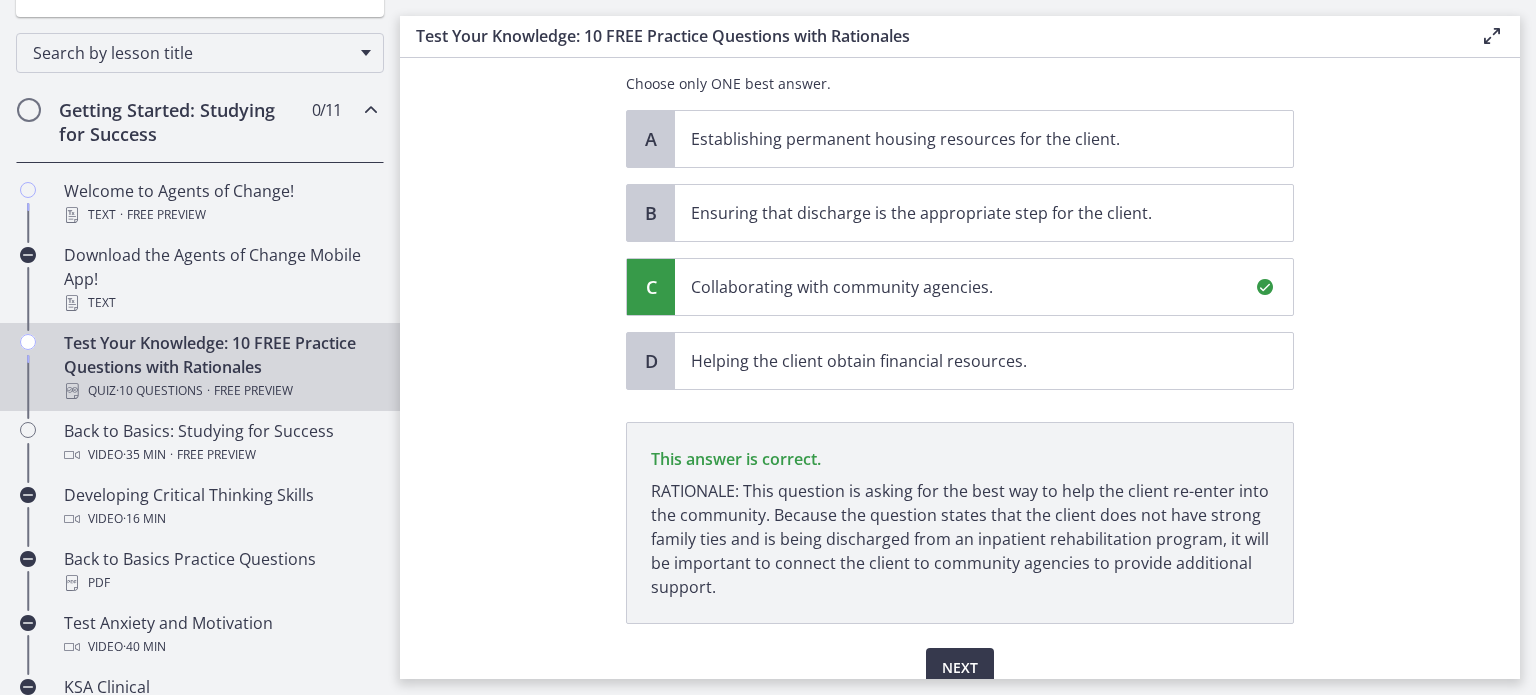 scroll, scrollTop: 368, scrollLeft: 0, axis: vertical 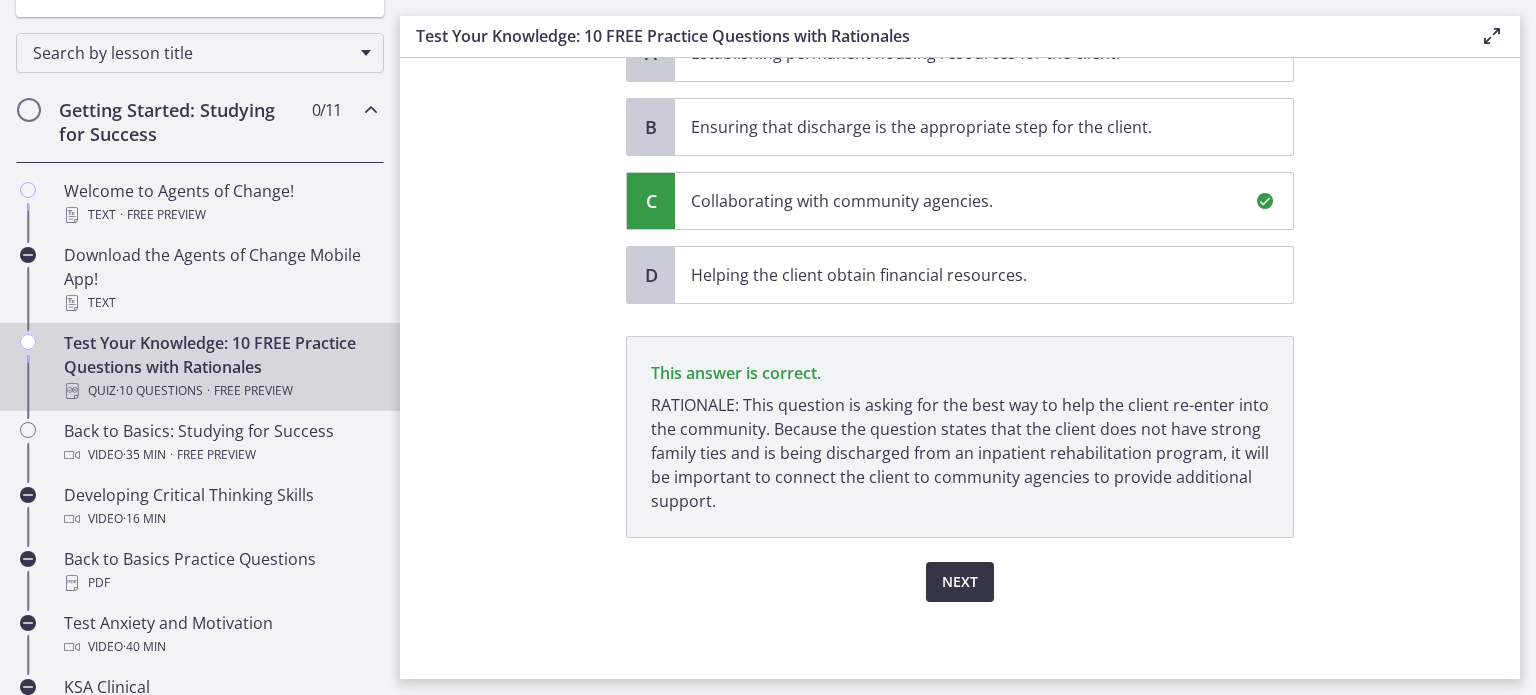 click on "Next" at bounding box center (960, 582) 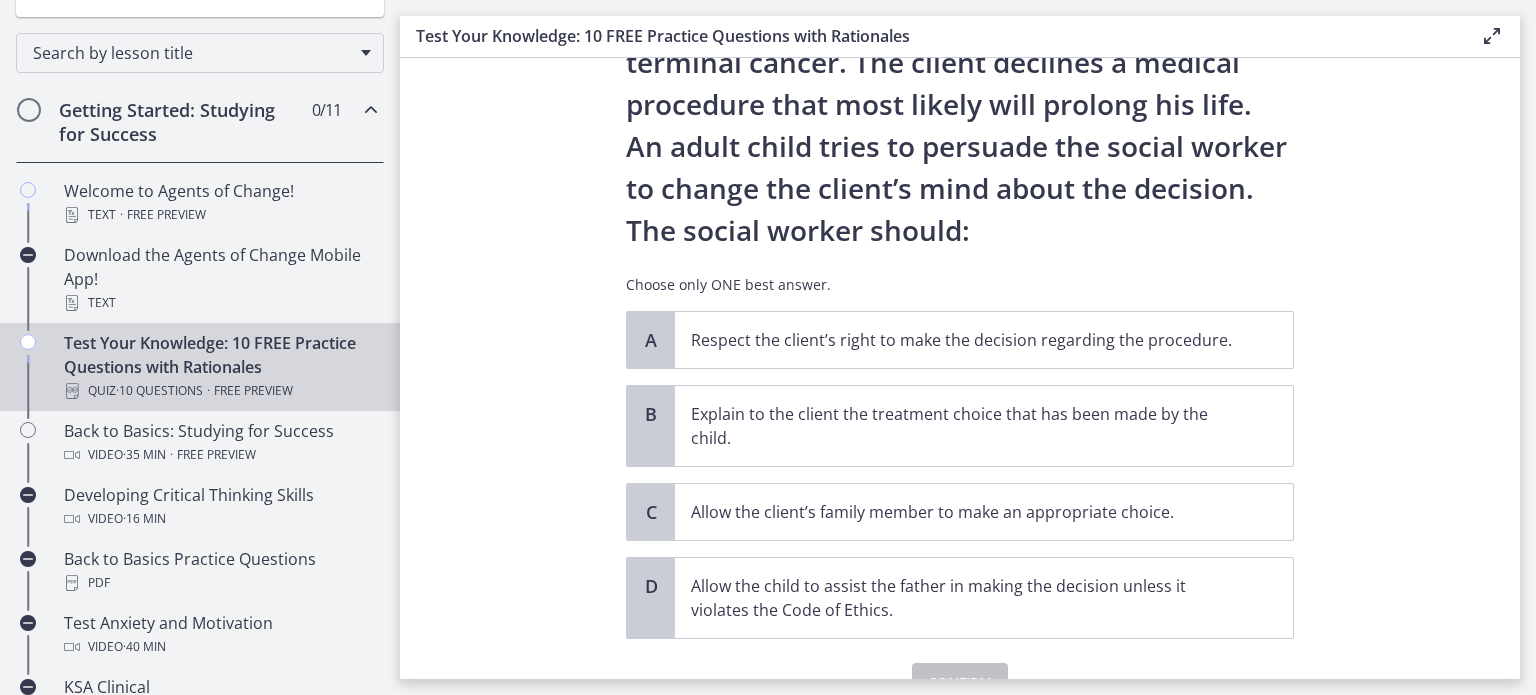 scroll, scrollTop: 200, scrollLeft: 0, axis: vertical 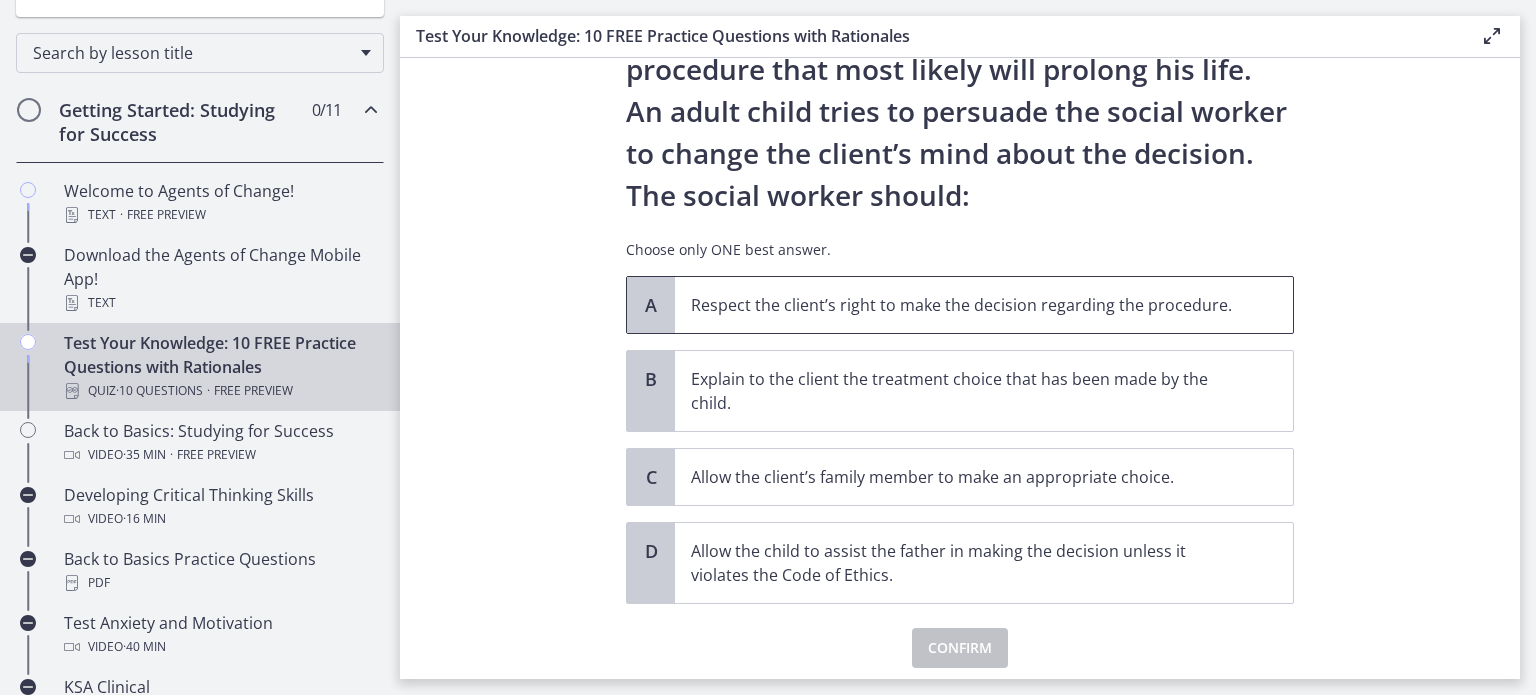click on "Respect the client’s right to make the decision regarding the procedure." at bounding box center (964, 305) 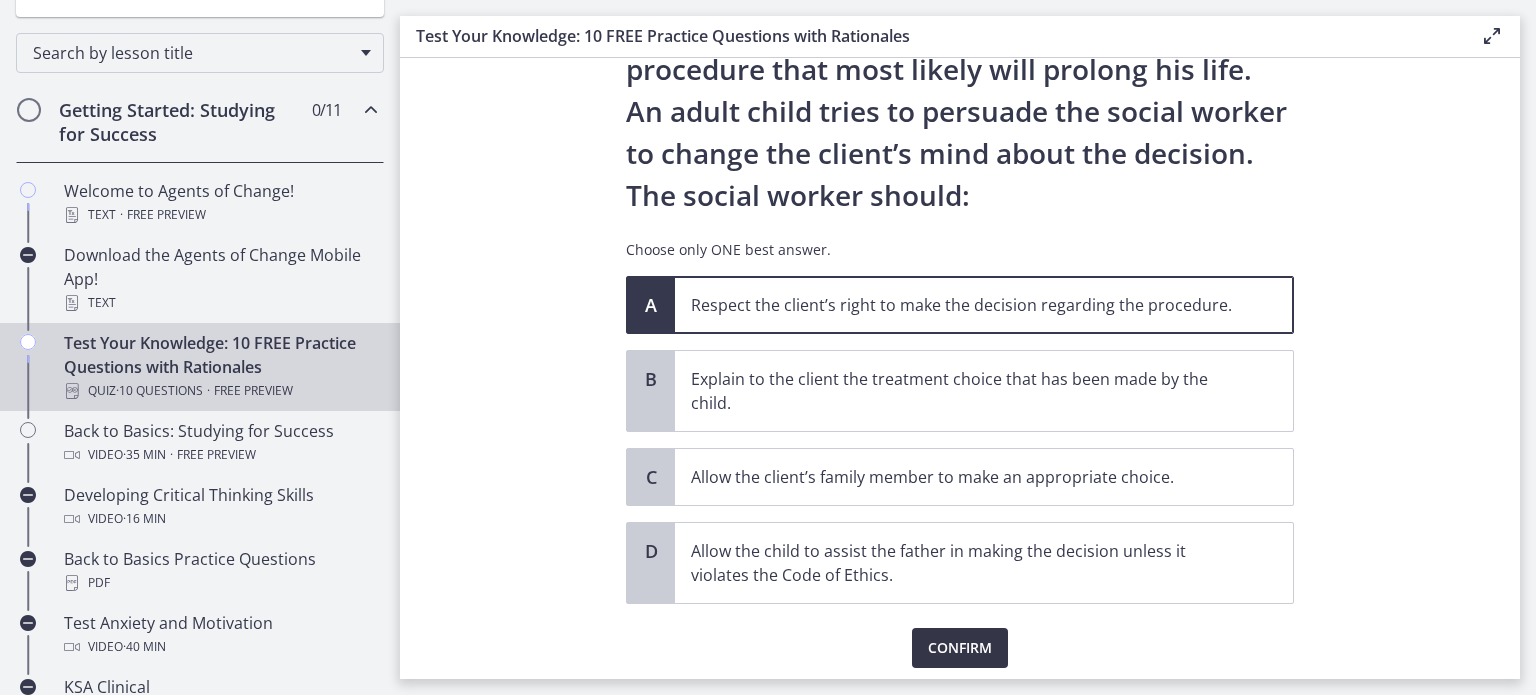 click on "Confirm" at bounding box center [960, 648] 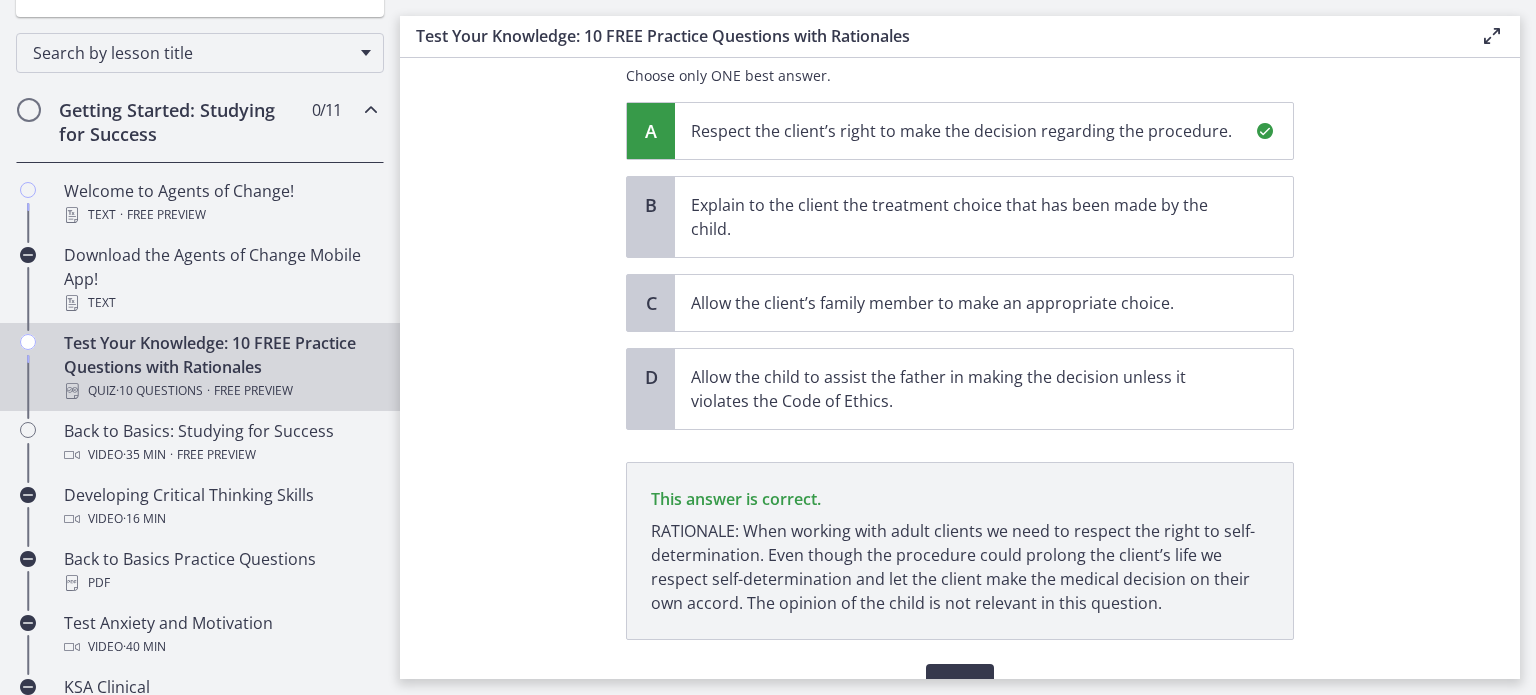 scroll, scrollTop: 476, scrollLeft: 0, axis: vertical 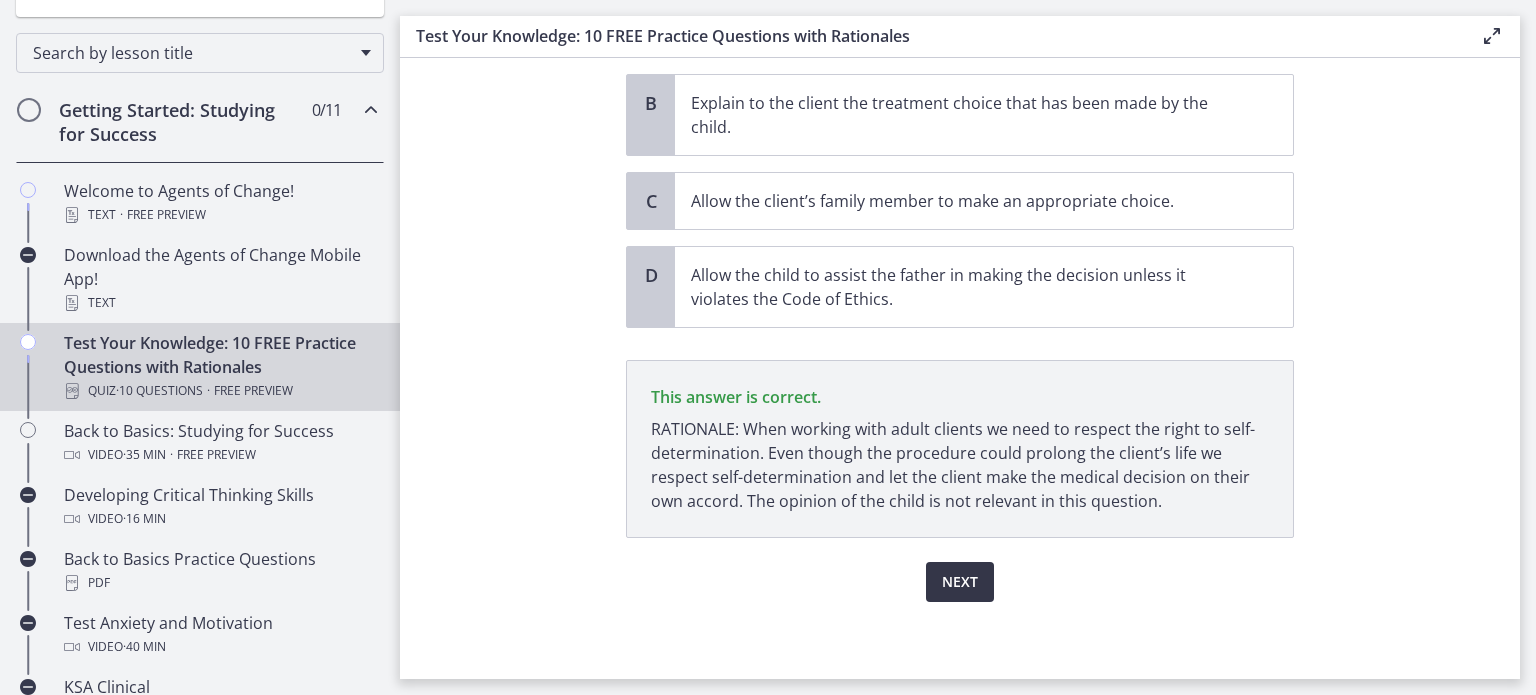click on "Next" at bounding box center [960, 582] 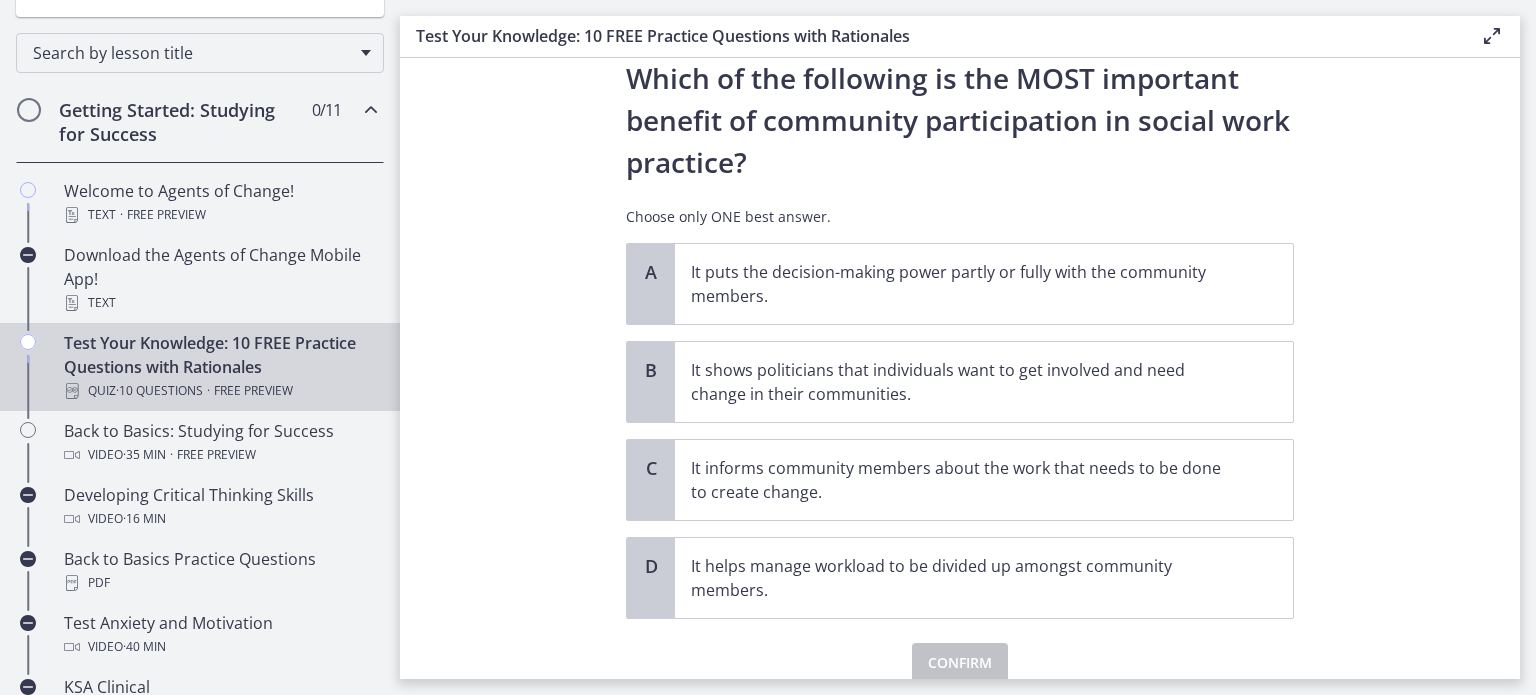 scroll, scrollTop: 100, scrollLeft: 0, axis: vertical 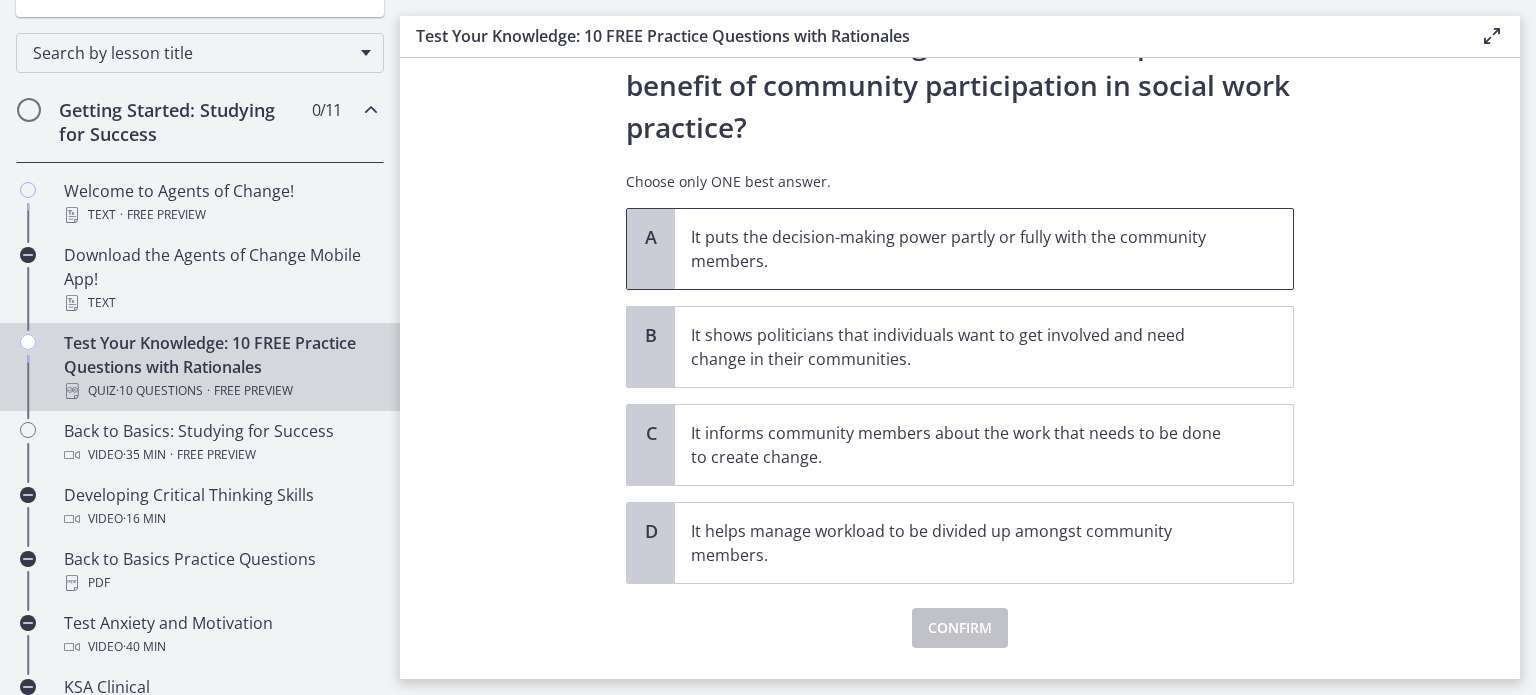 click on "It puts the decision-making power partly or fully with the community members." at bounding box center [964, 249] 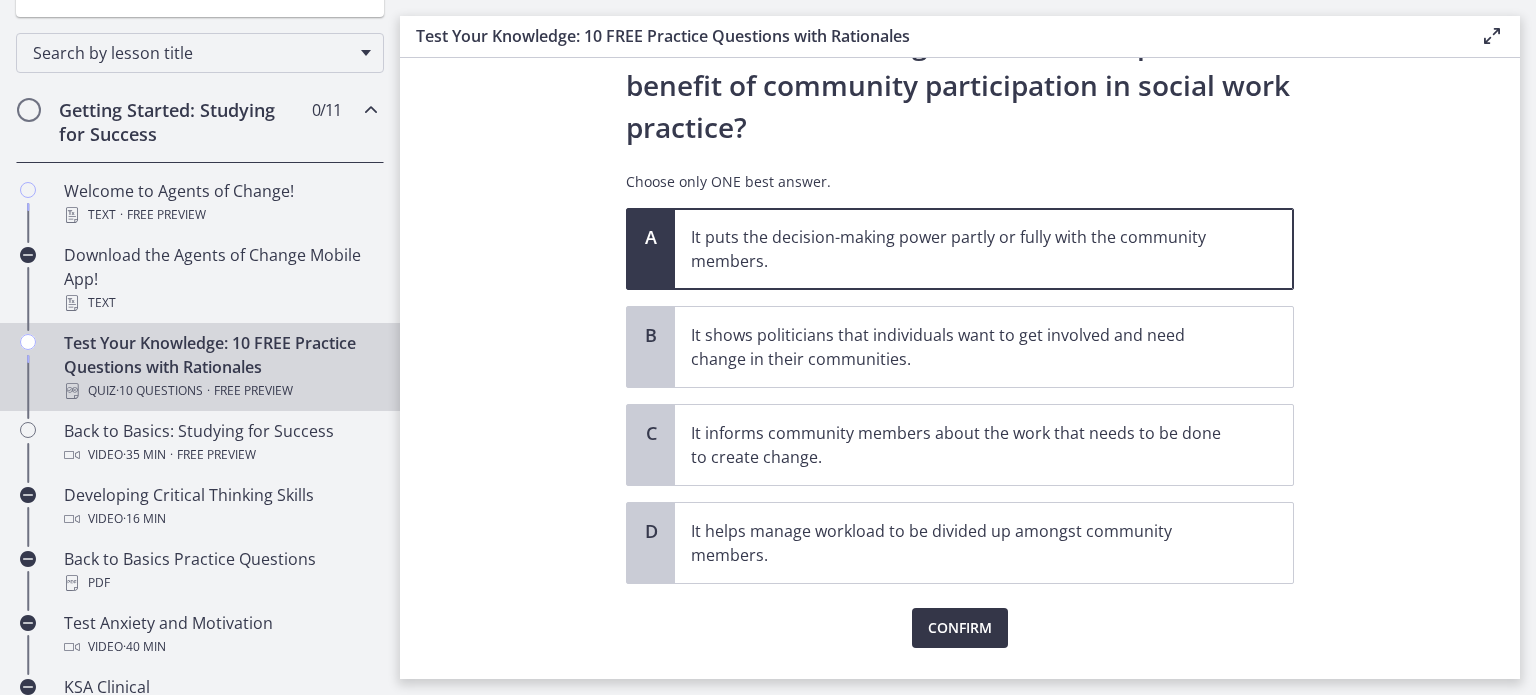 click on "Confirm" at bounding box center (960, 628) 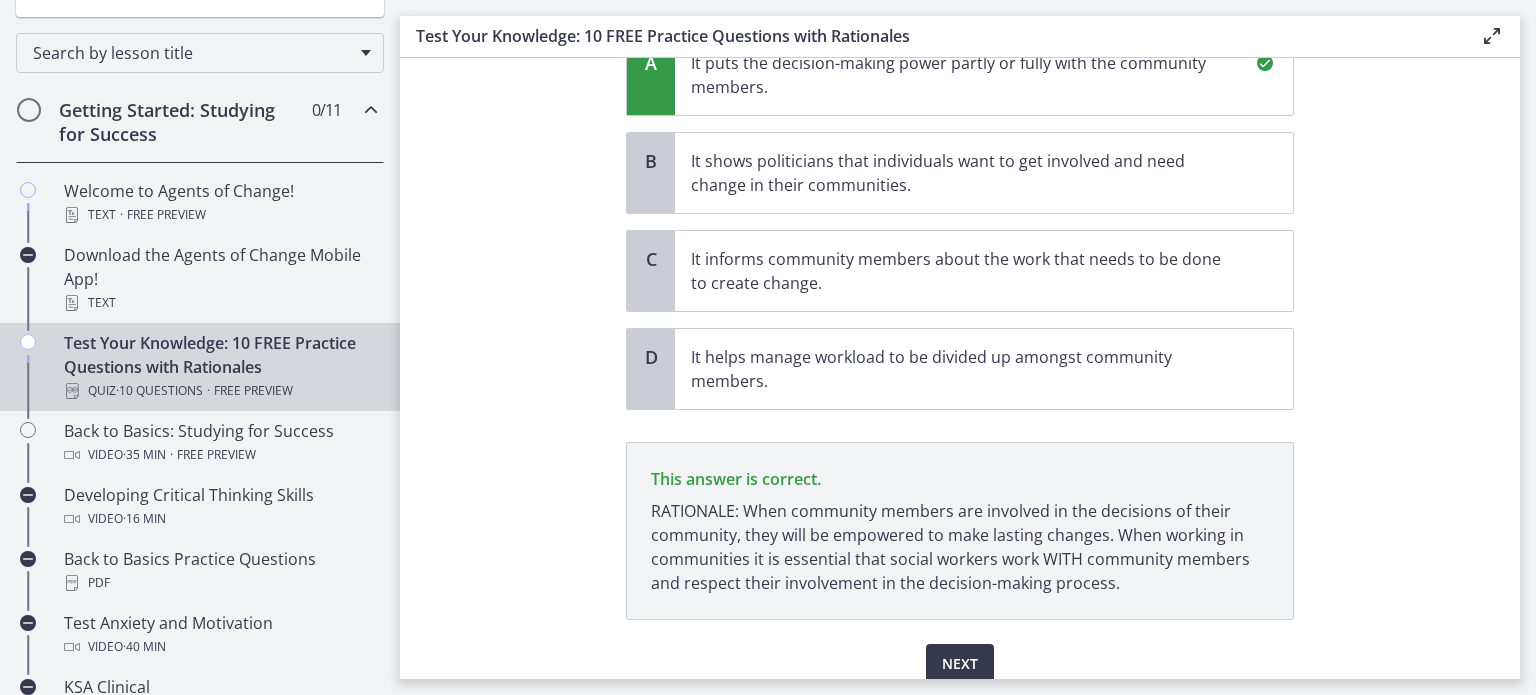 scroll, scrollTop: 356, scrollLeft: 0, axis: vertical 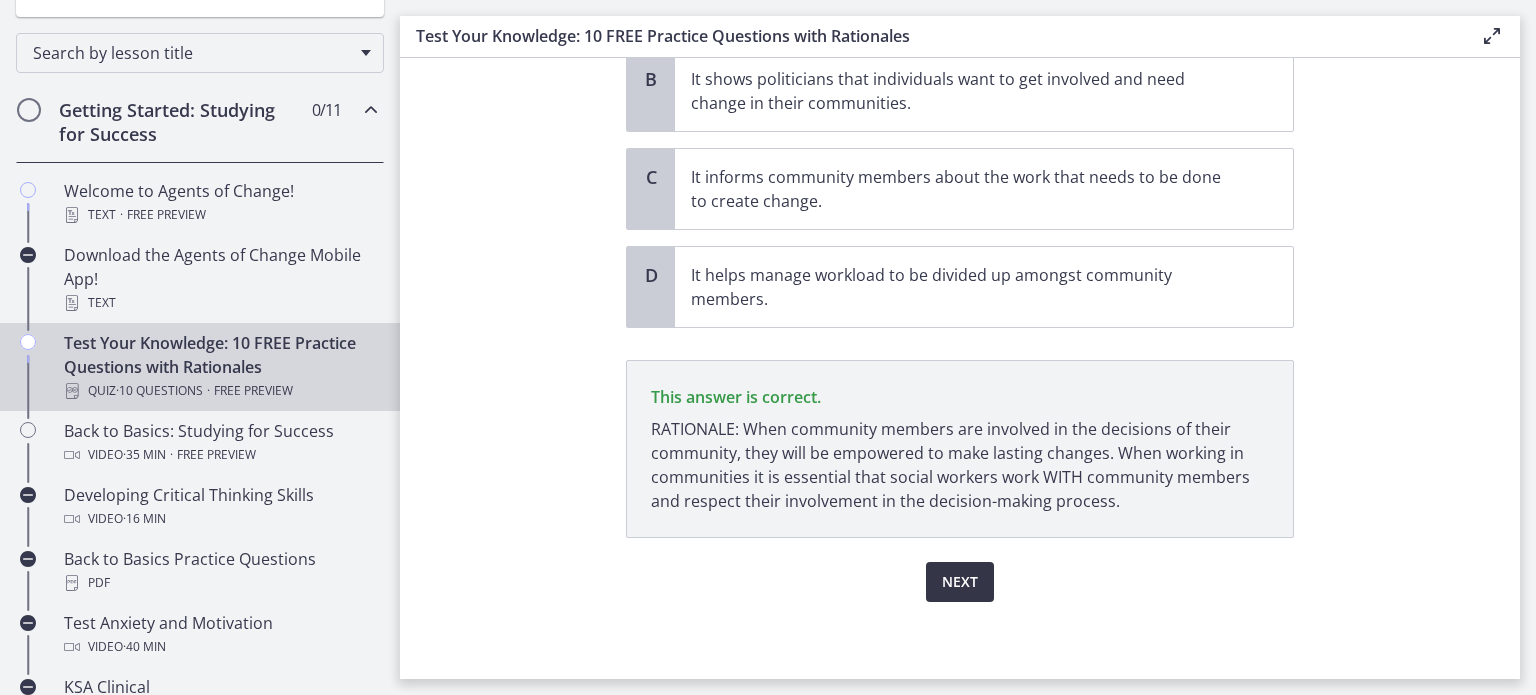 click on "Next" at bounding box center [960, 582] 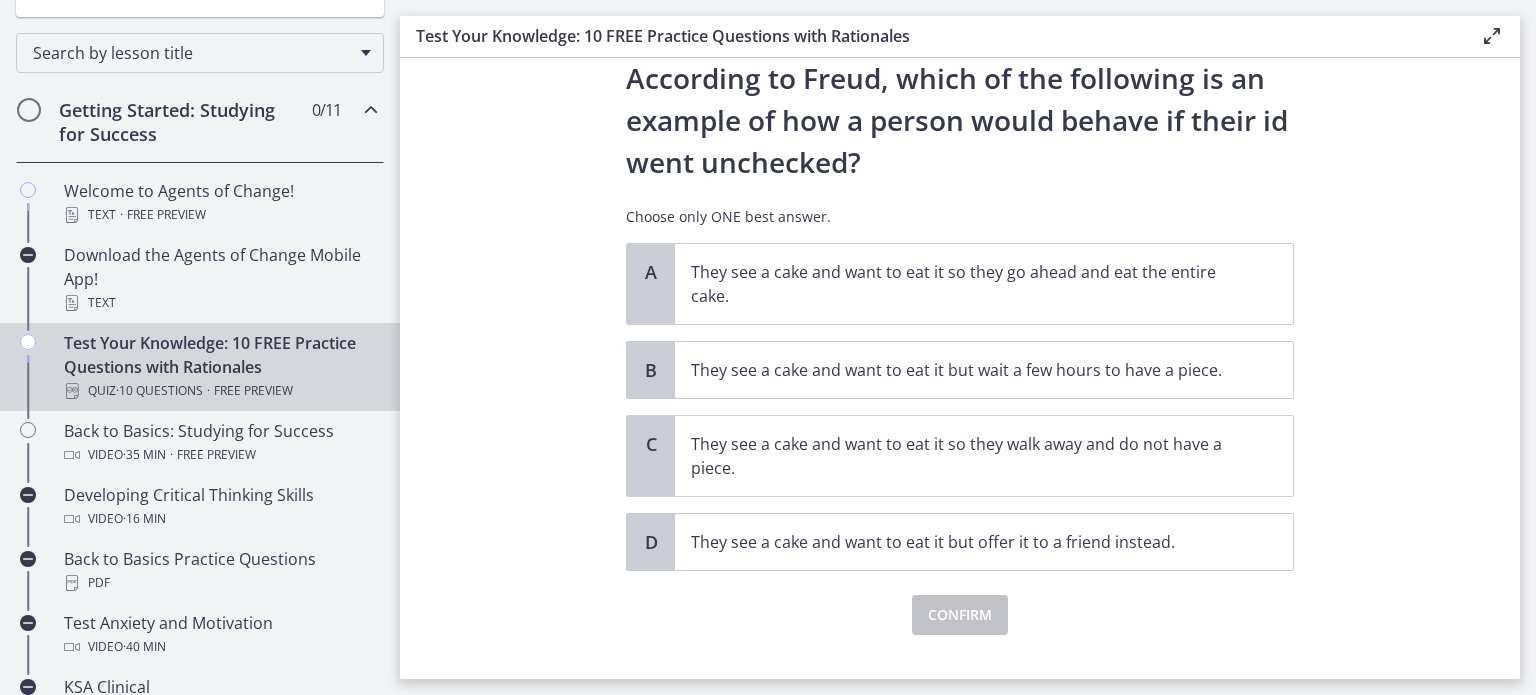 scroll, scrollTop: 99, scrollLeft: 0, axis: vertical 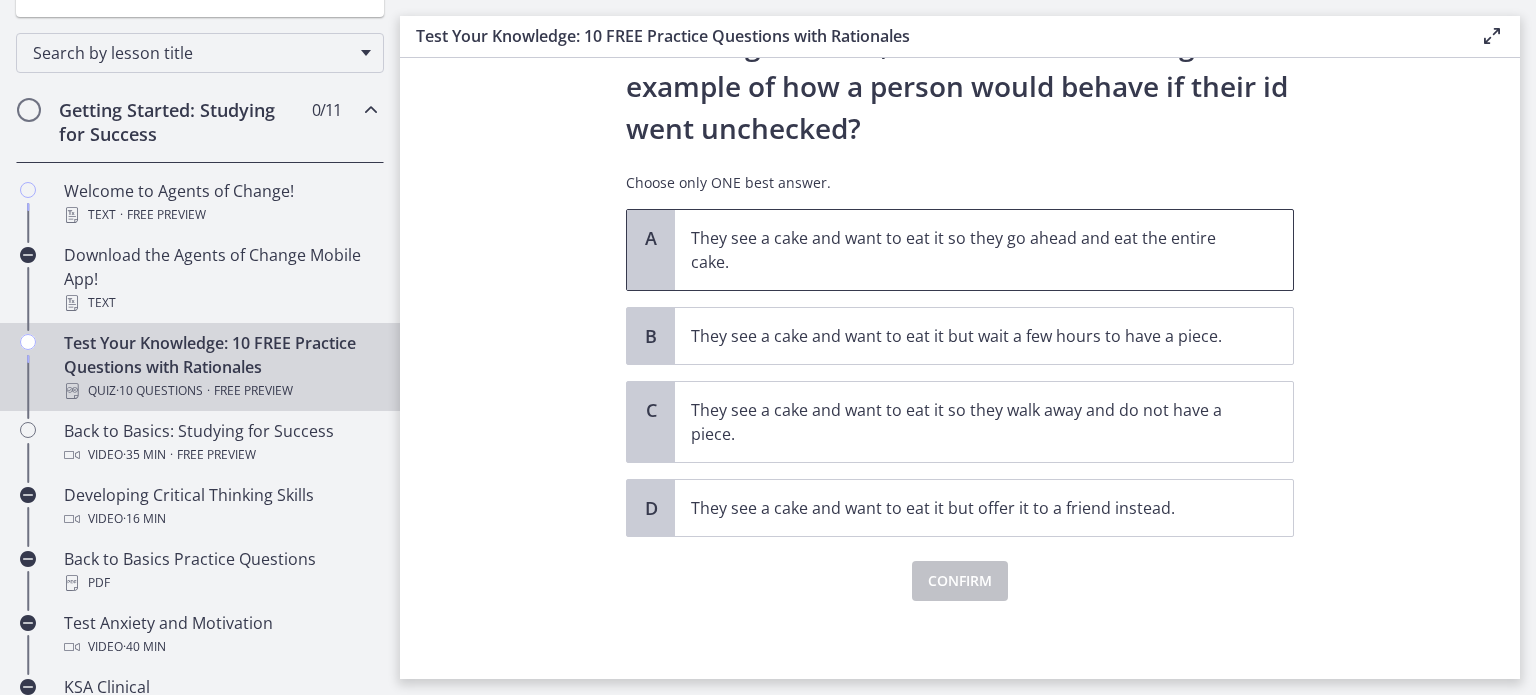 click on "They see a cake and want to eat it so they go ahead and eat the entire cake." at bounding box center [984, 250] 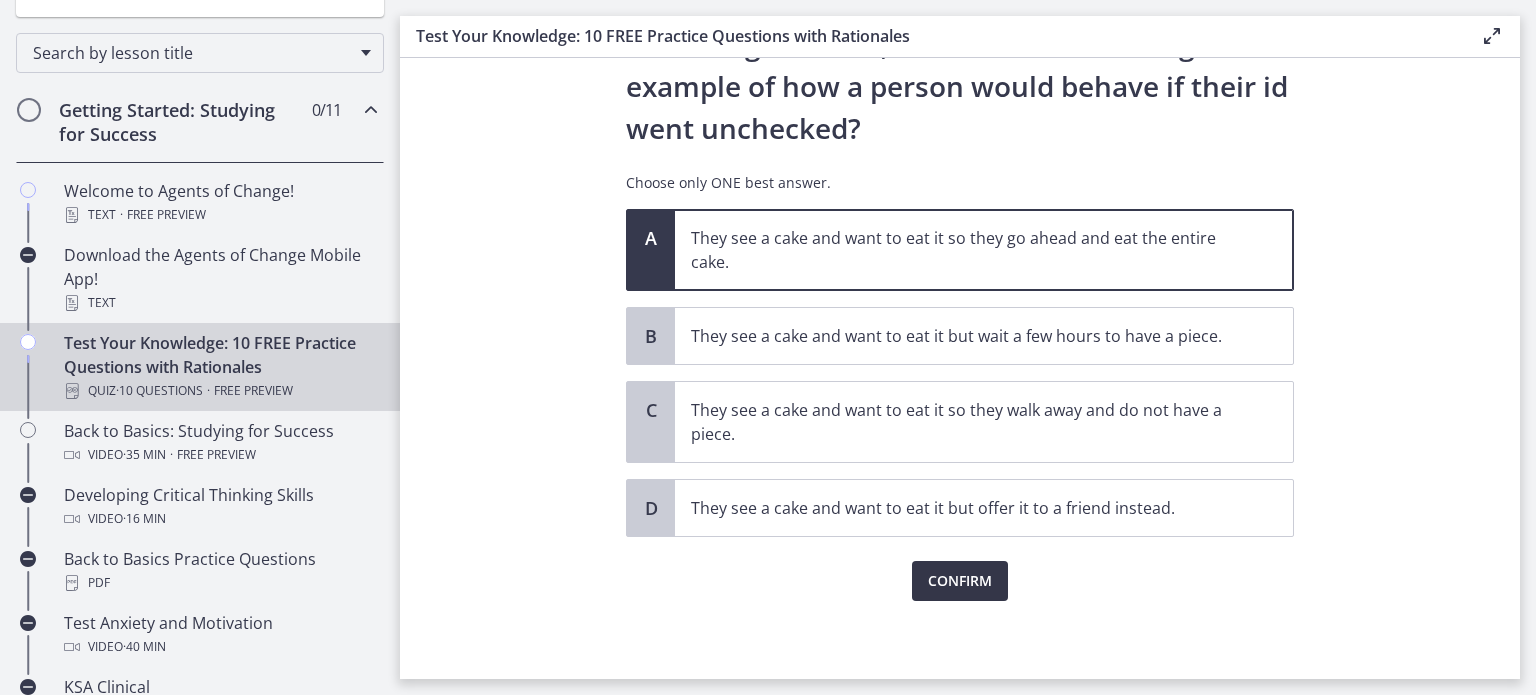 click on "Confirm" at bounding box center [960, 581] 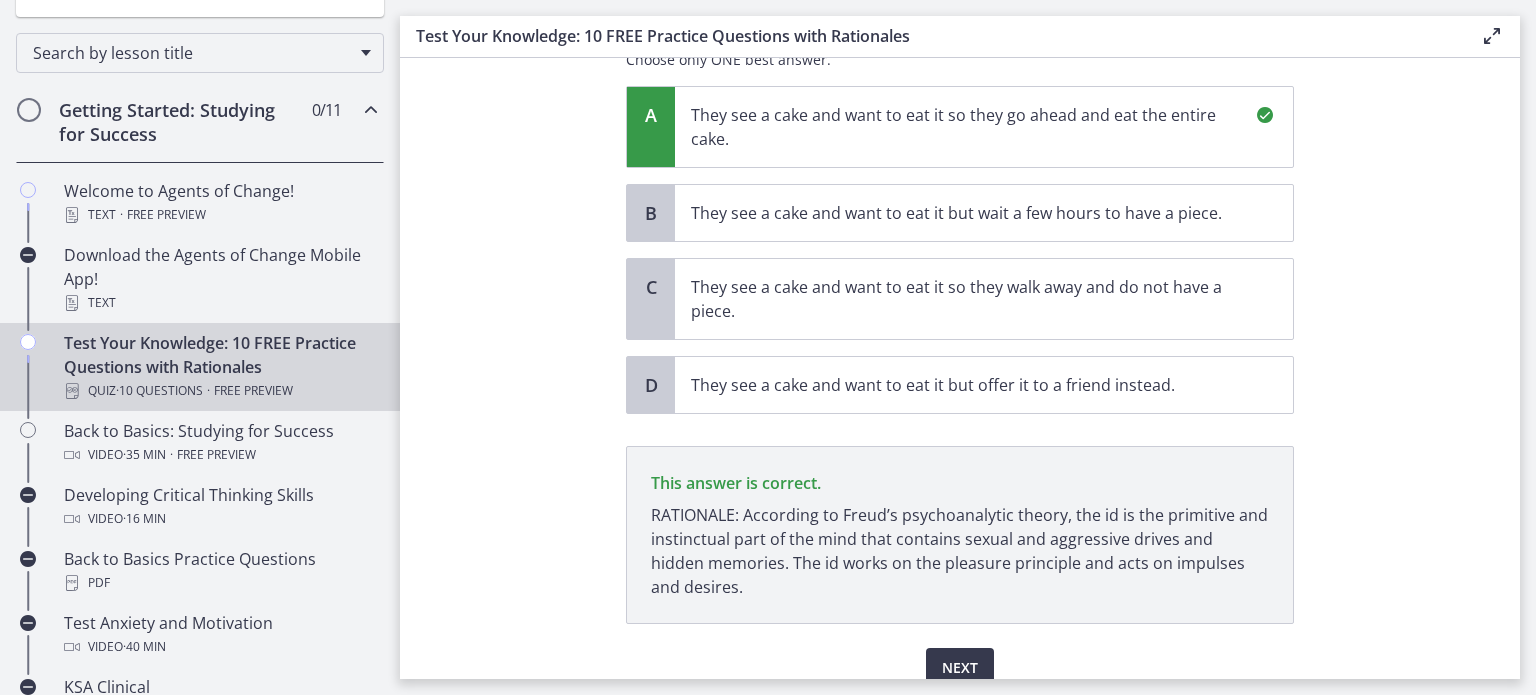 scroll, scrollTop: 308, scrollLeft: 0, axis: vertical 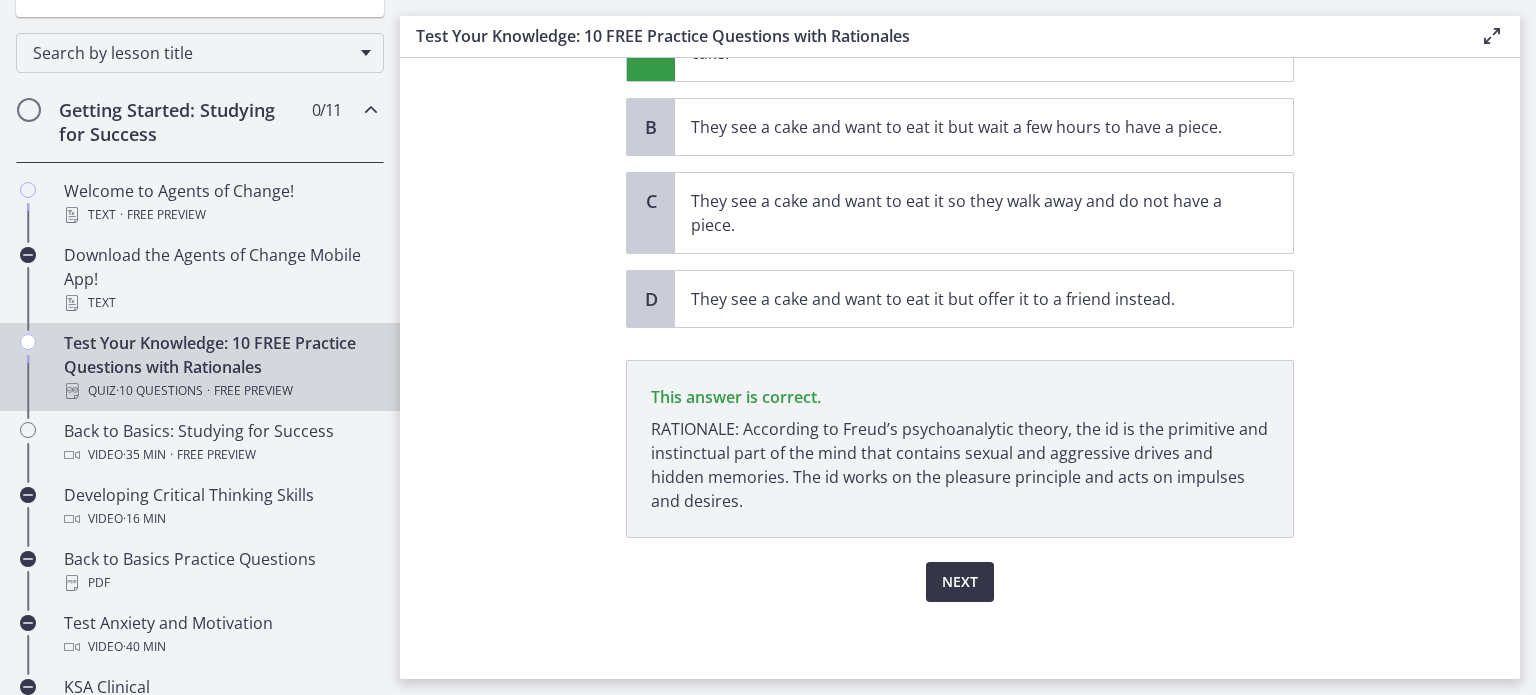 click on "Next" at bounding box center (960, 582) 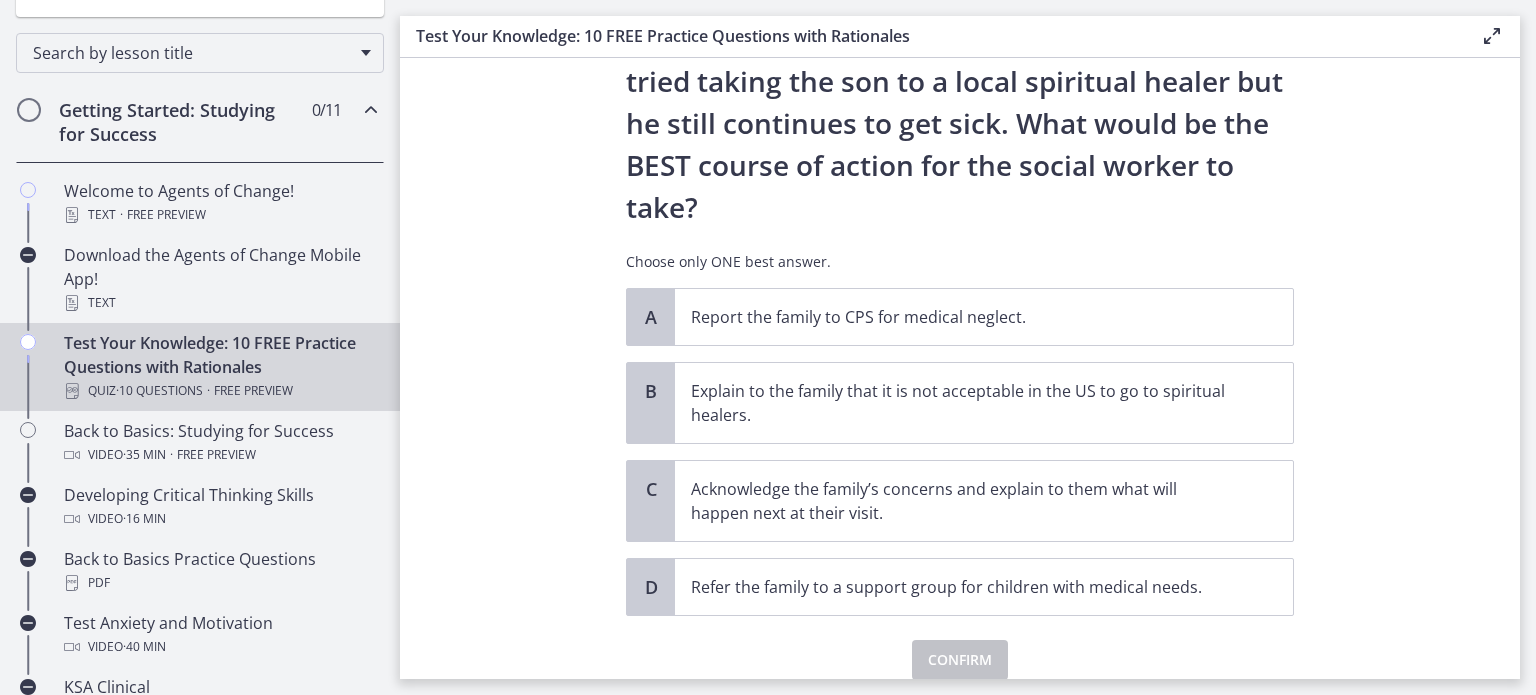 scroll, scrollTop: 400, scrollLeft: 0, axis: vertical 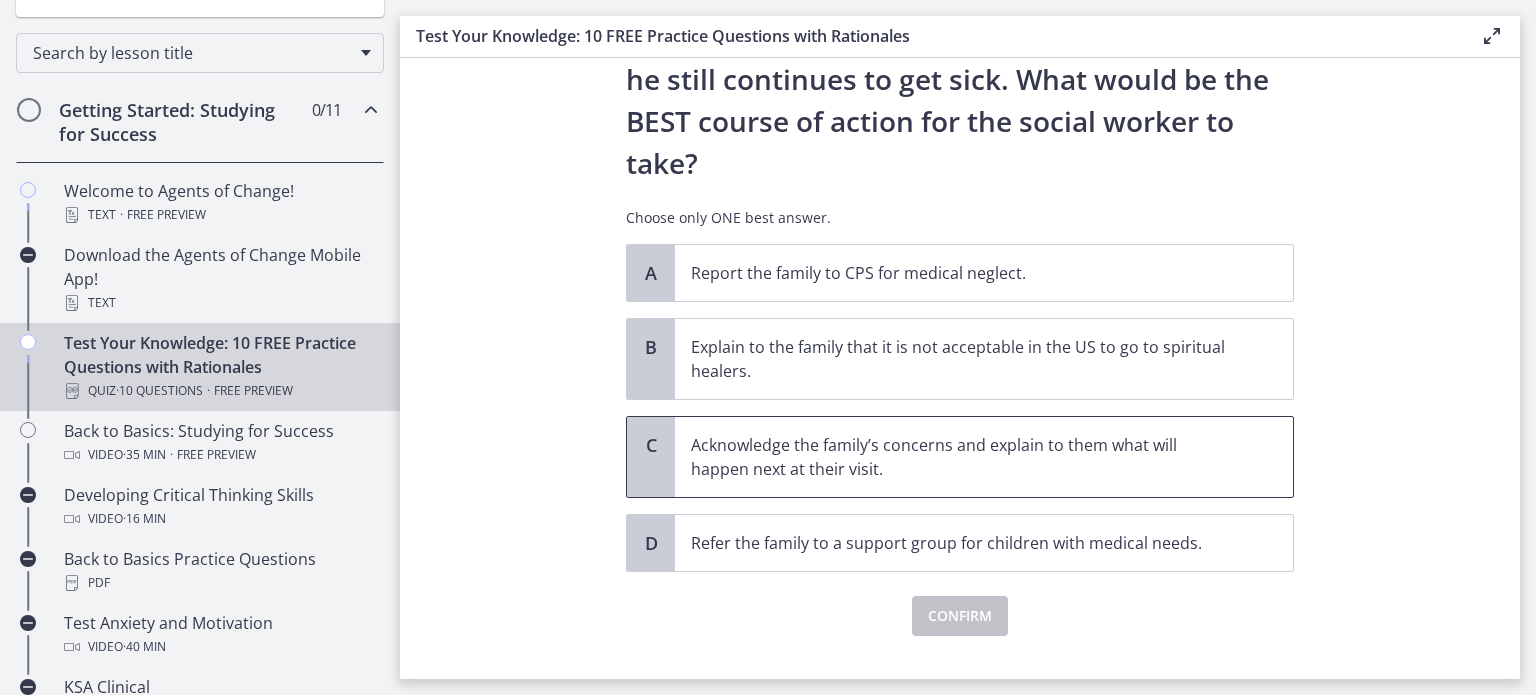 click on "Acknowledge the family’s concerns and explain to them what will happen next at their visit." at bounding box center (964, 457) 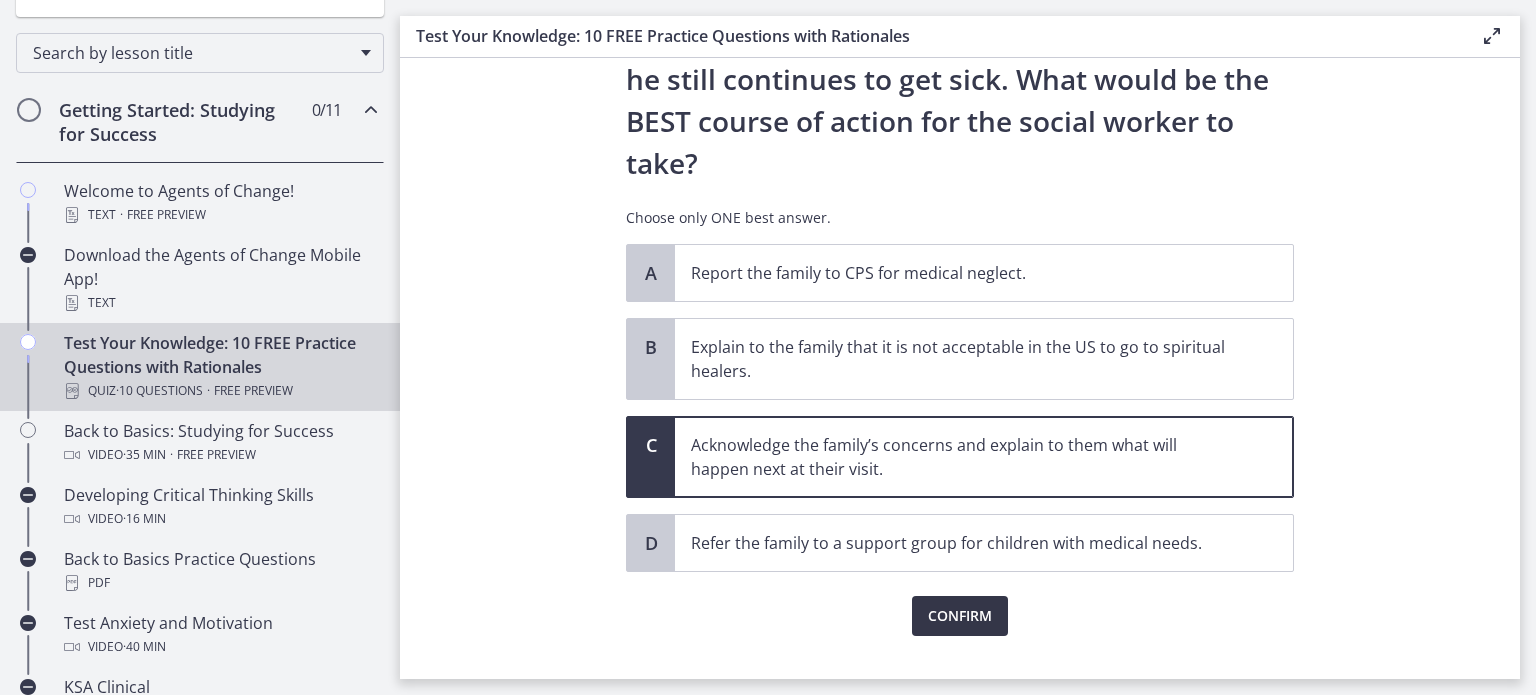 click on "Confirm" at bounding box center (960, 616) 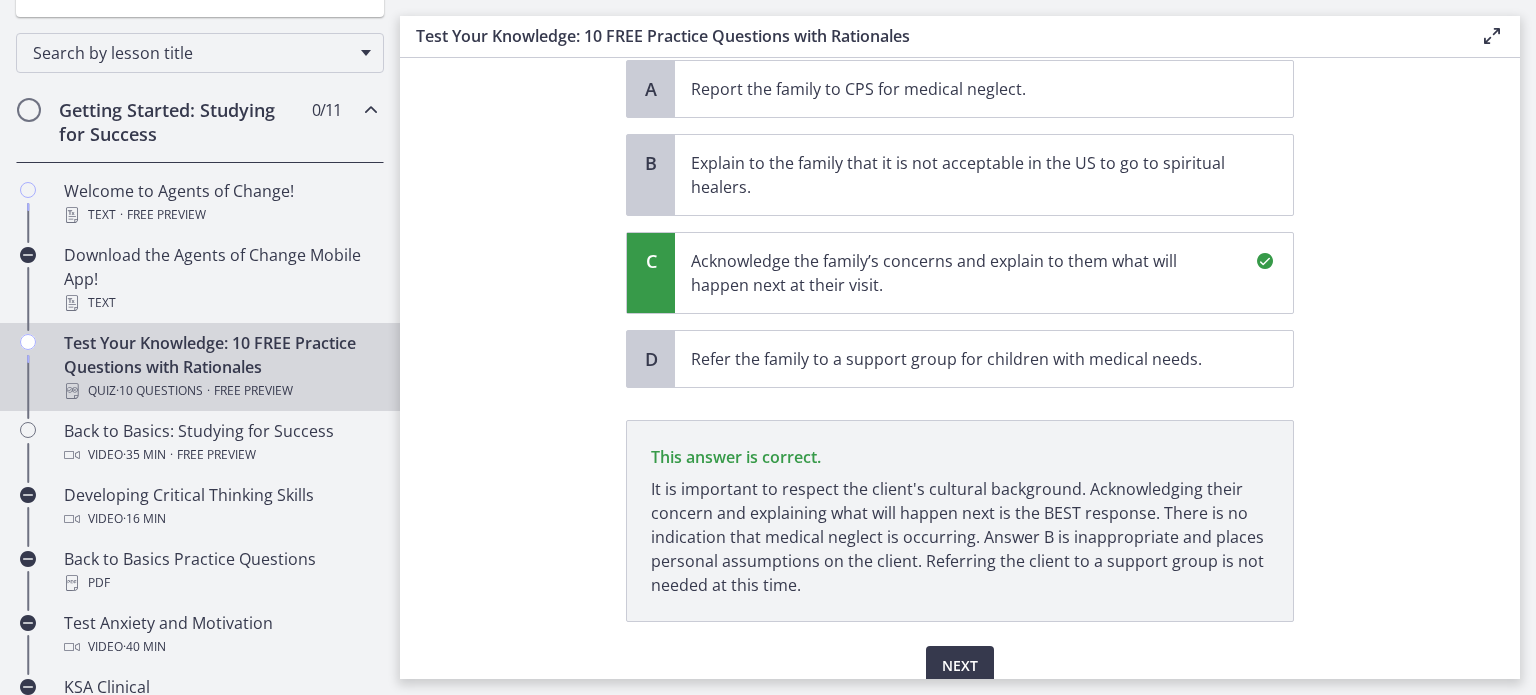 scroll, scrollTop: 668, scrollLeft: 0, axis: vertical 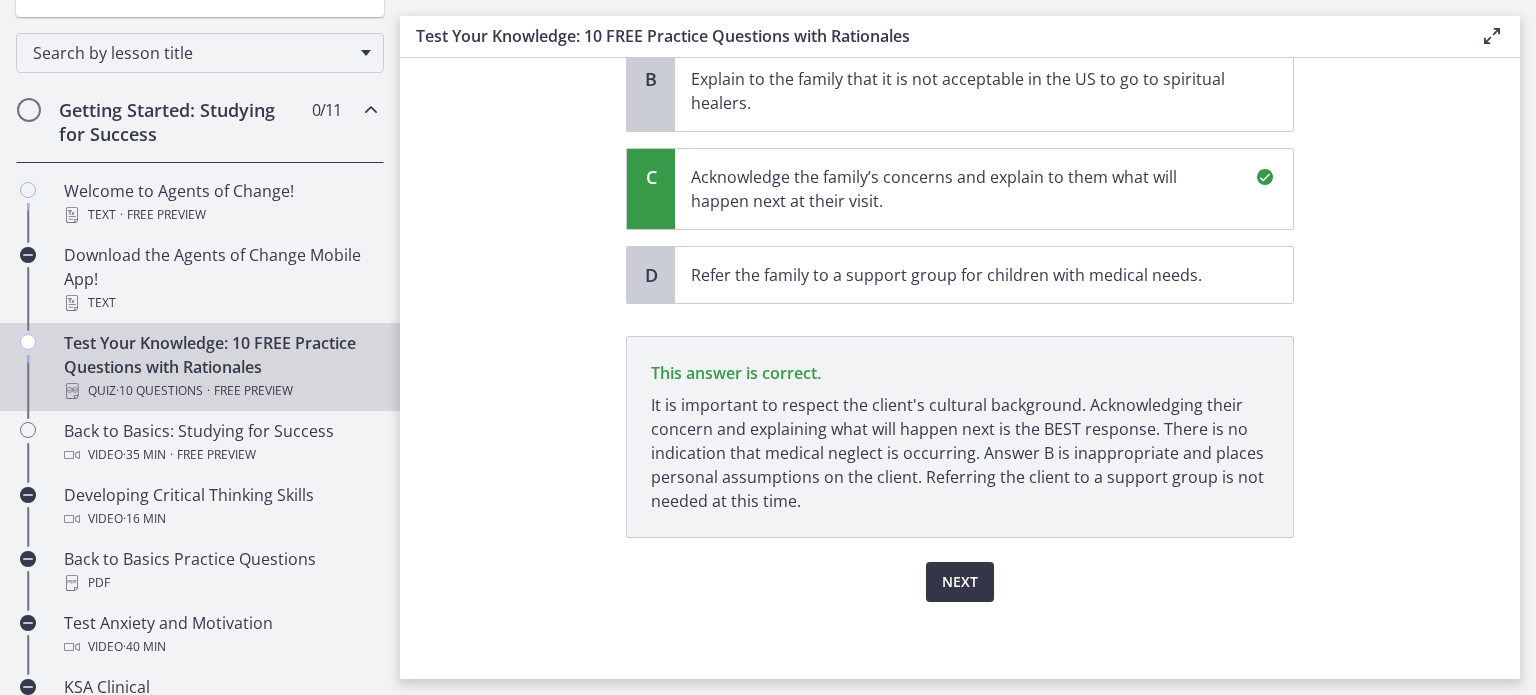 click on "Next" at bounding box center [960, 582] 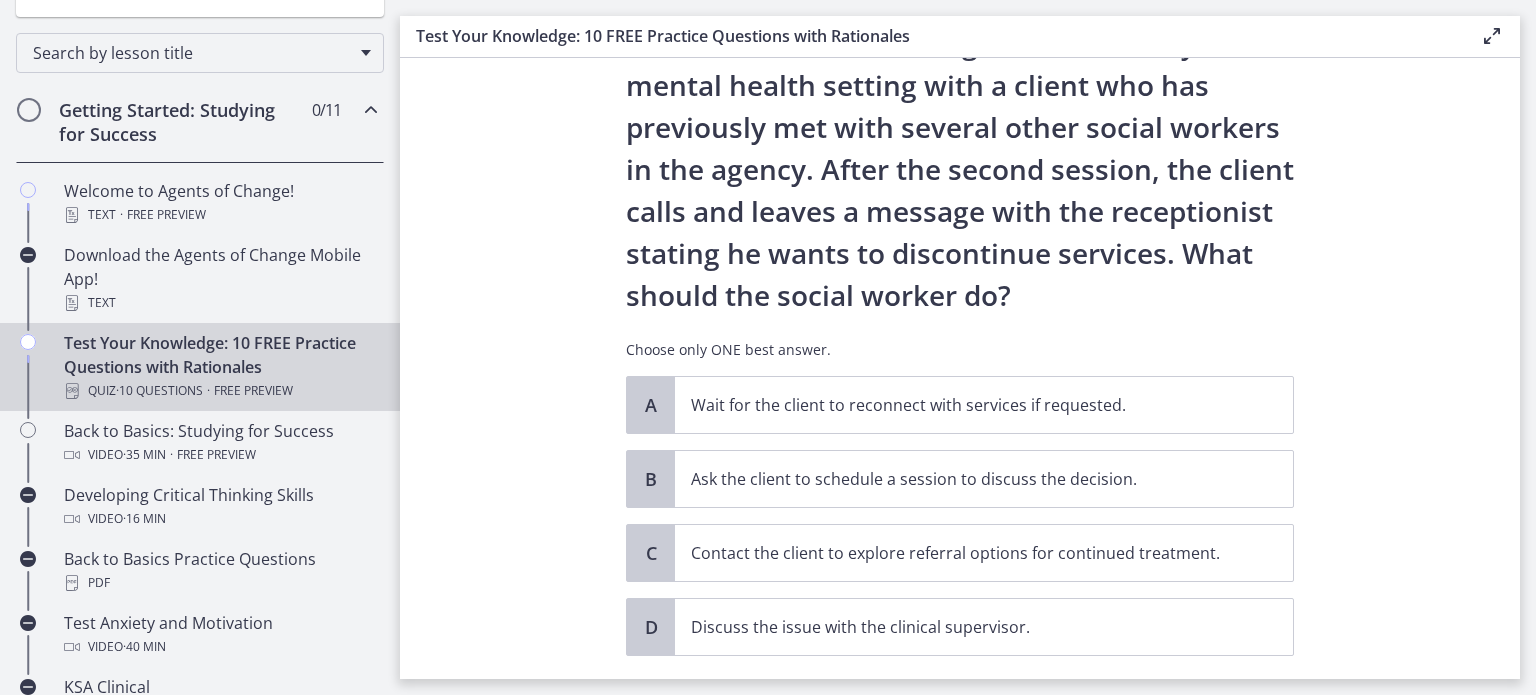 scroll, scrollTop: 200, scrollLeft: 0, axis: vertical 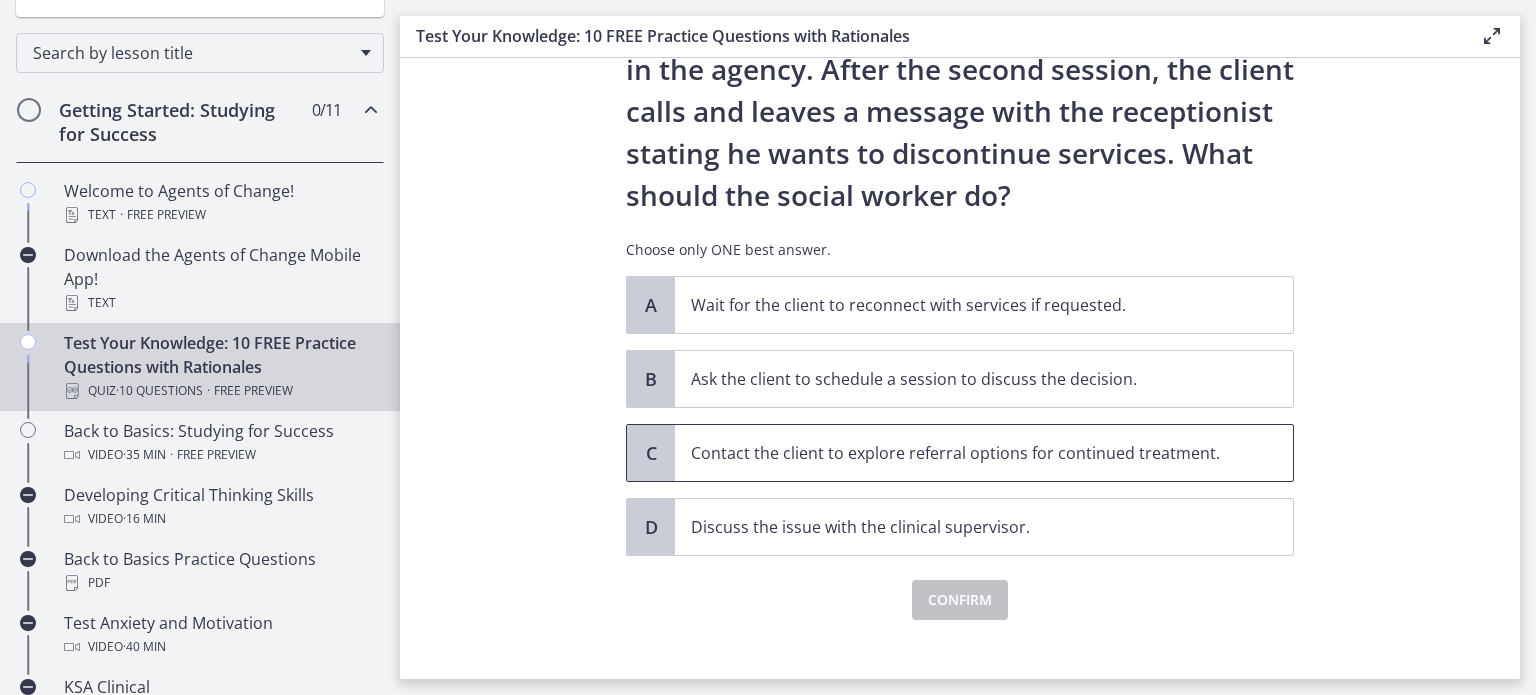 click on "Contact the client to explore referral options for continued treatment." at bounding box center [964, 453] 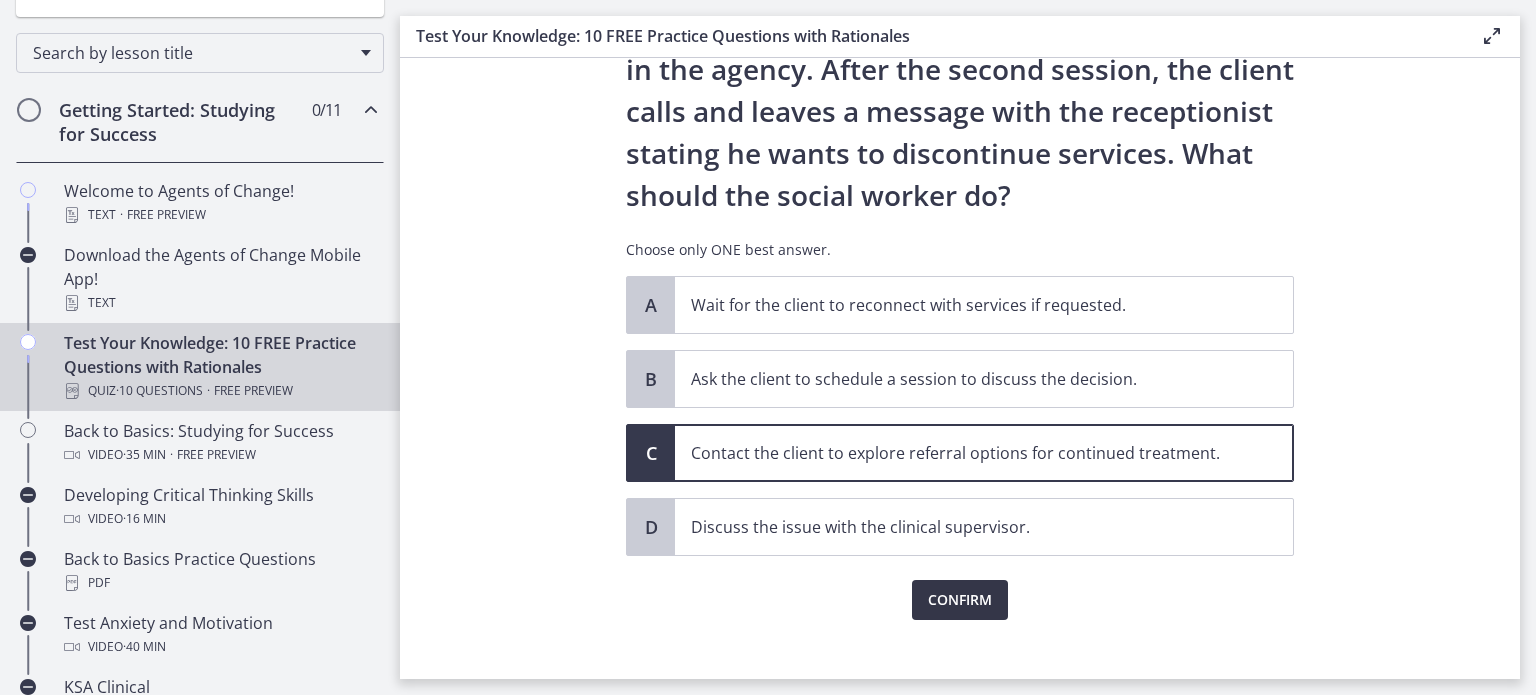 click on "Confirm" at bounding box center [960, 600] 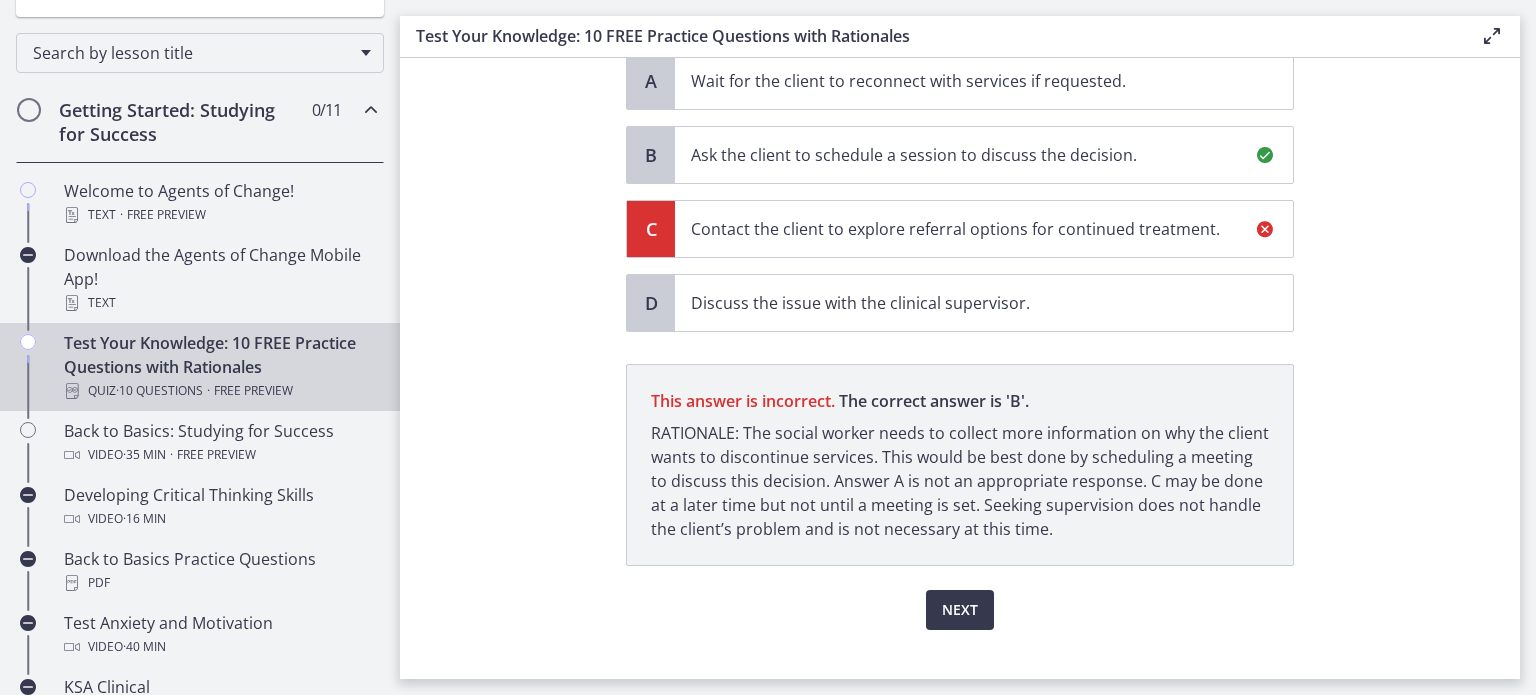 scroll, scrollTop: 452, scrollLeft: 0, axis: vertical 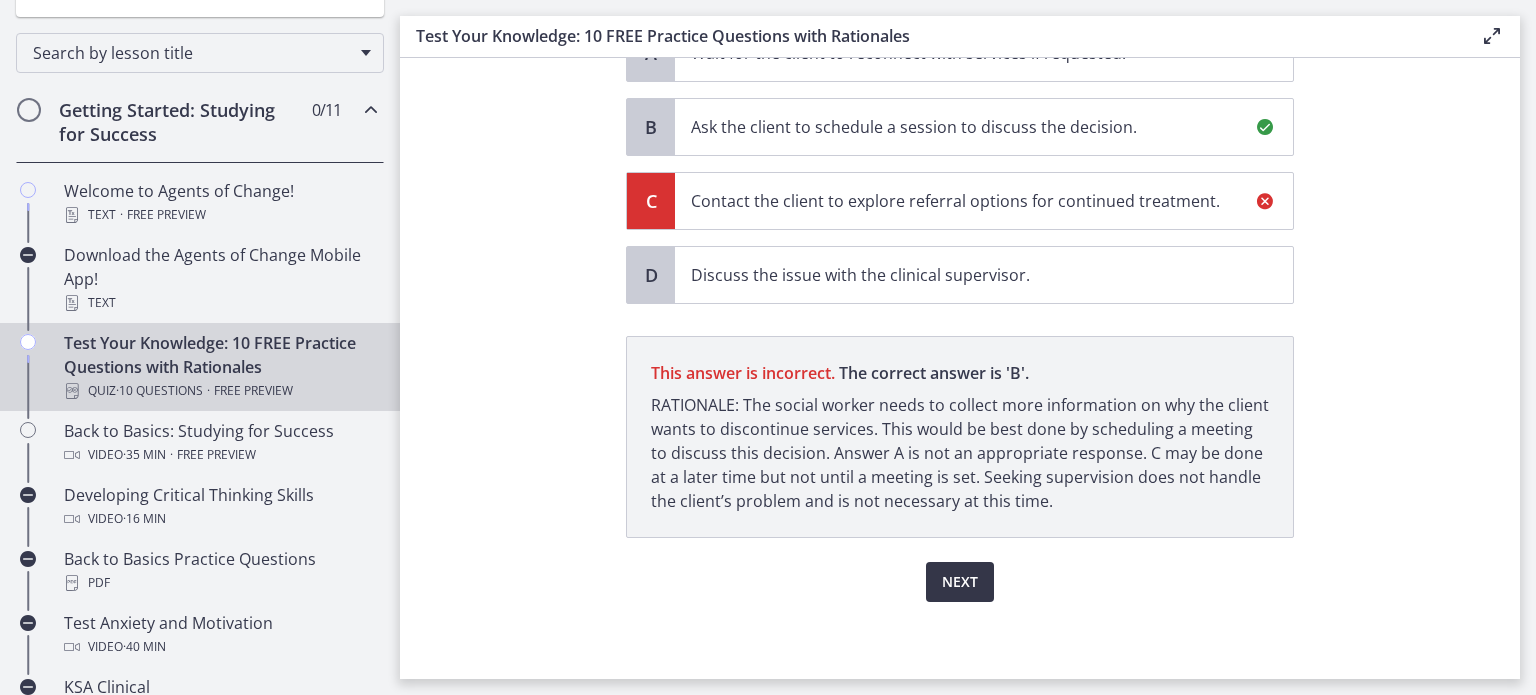 click on "Next" at bounding box center (960, 582) 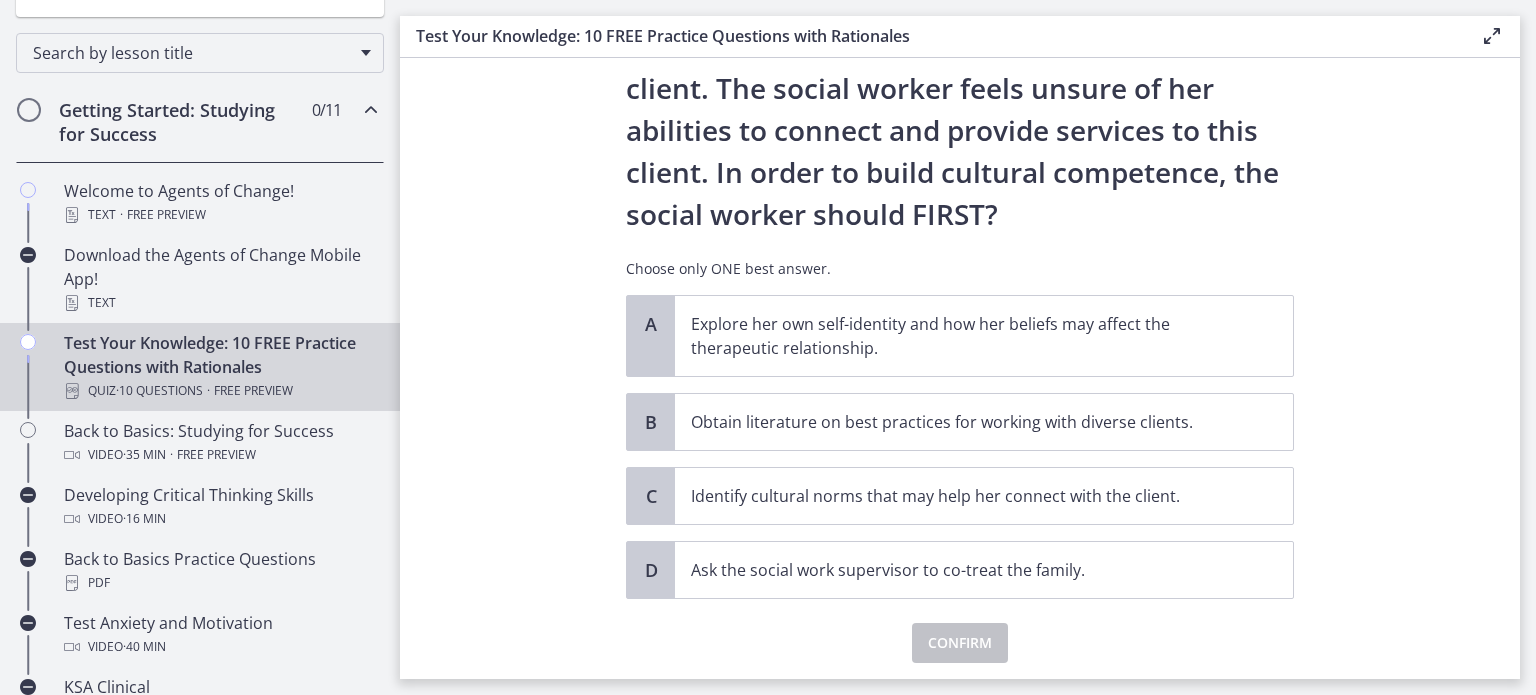 scroll, scrollTop: 300, scrollLeft: 0, axis: vertical 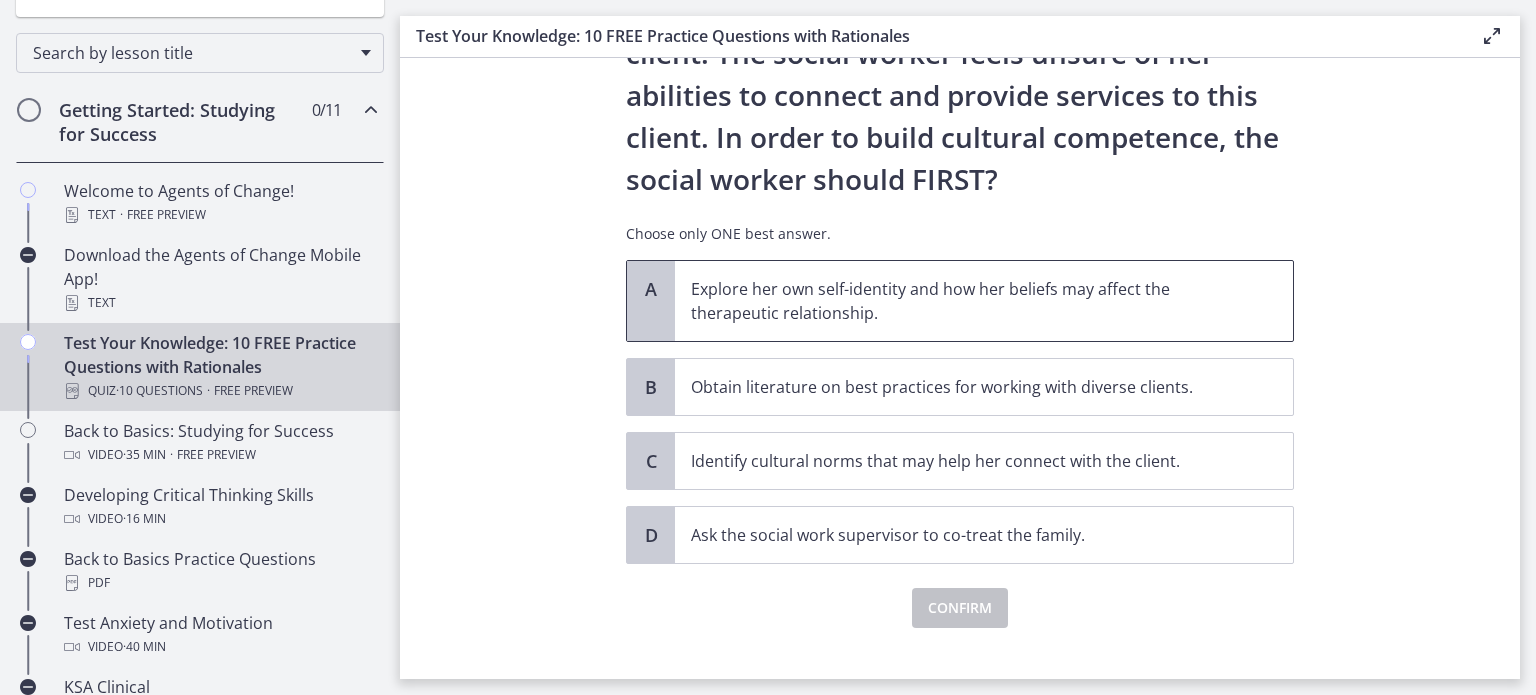 click on "Explore her own self-identity and how her beliefs may affect the therapeutic relationship." at bounding box center (964, 301) 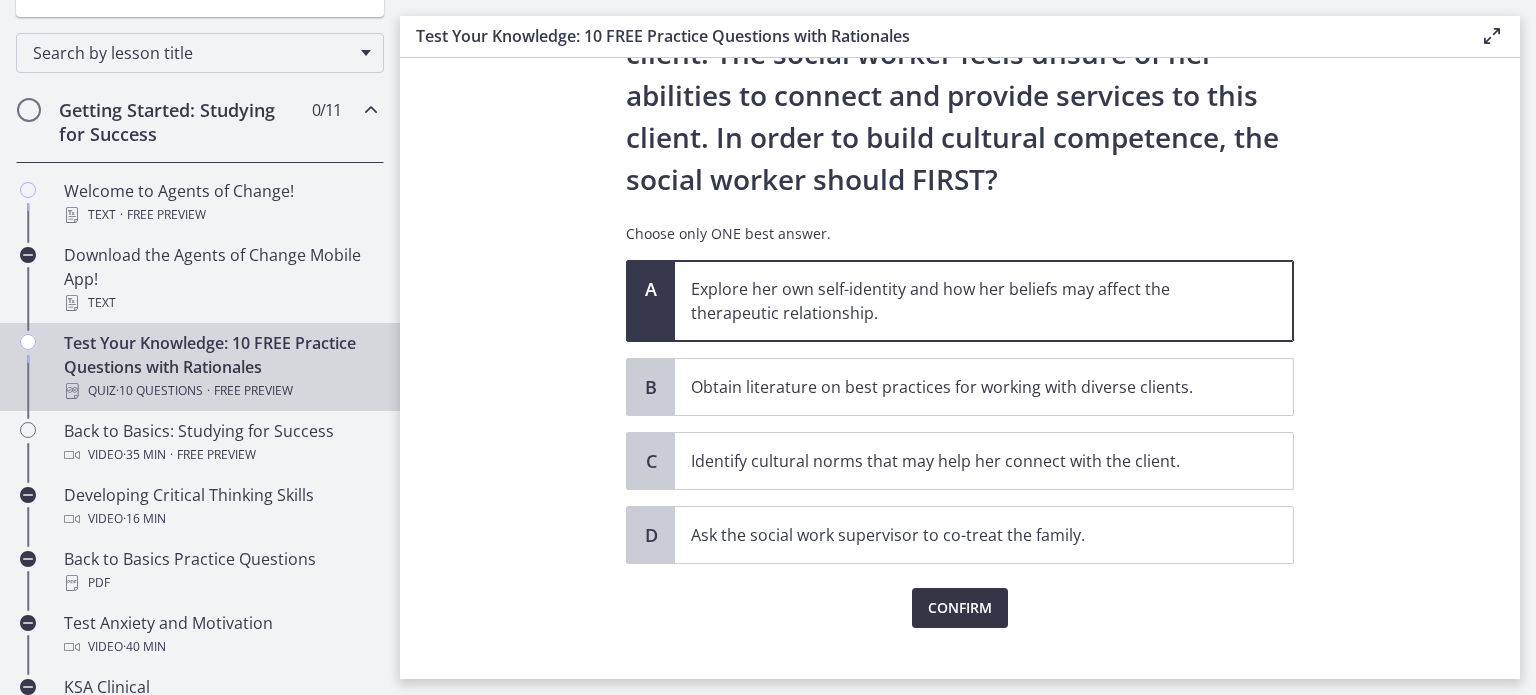 click on "Confirm" at bounding box center [960, 608] 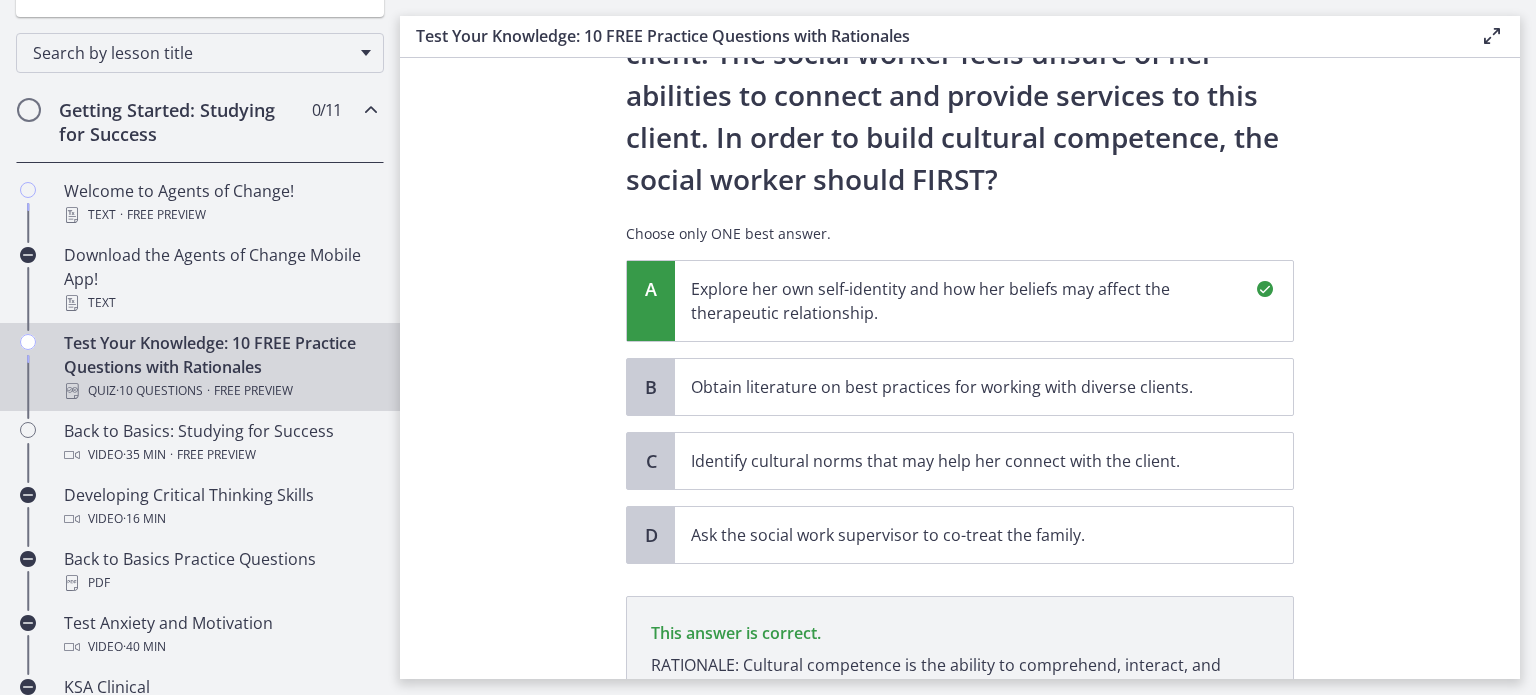 scroll, scrollTop: 560, scrollLeft: 0, axis: vertical 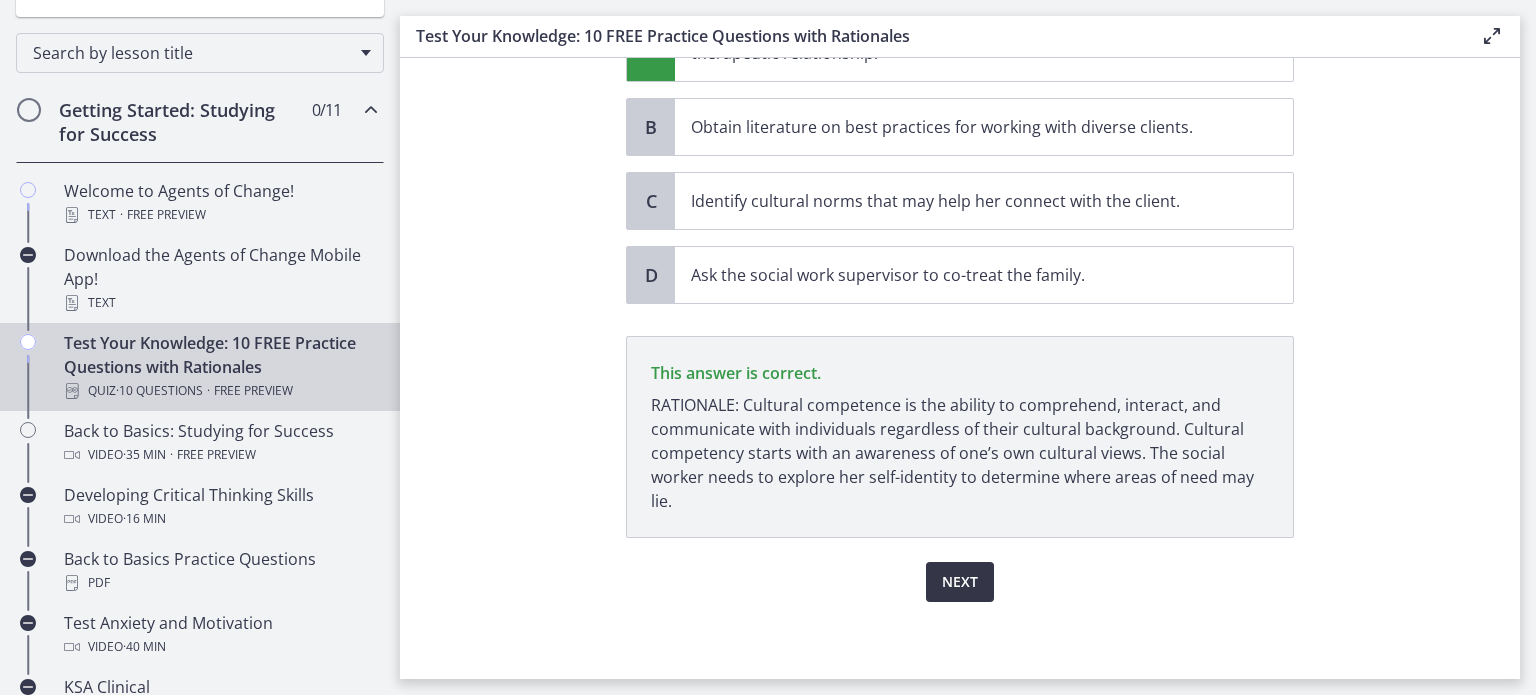 click on "Next" at bounding box center [960, 582] 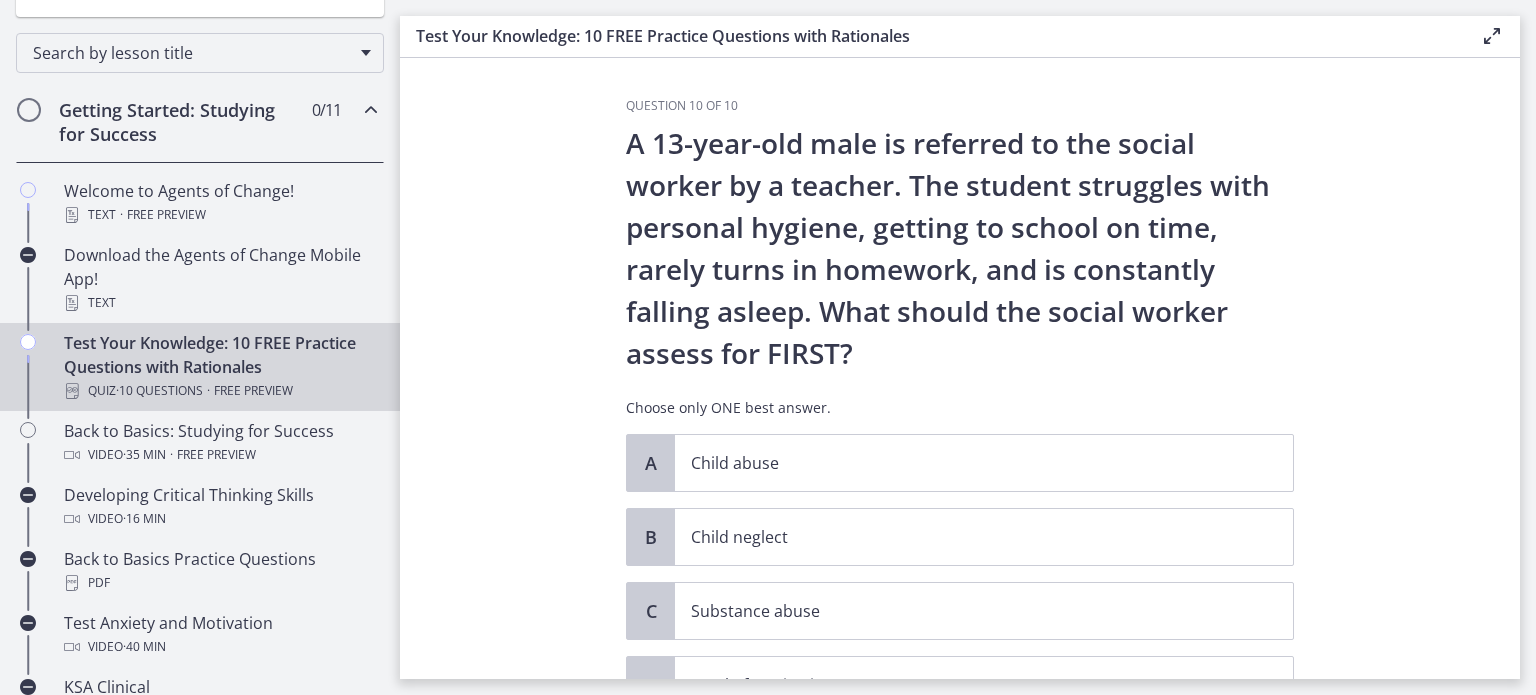 scroll, scrollTop: 100, scrollLeft: 0, axis: vertical 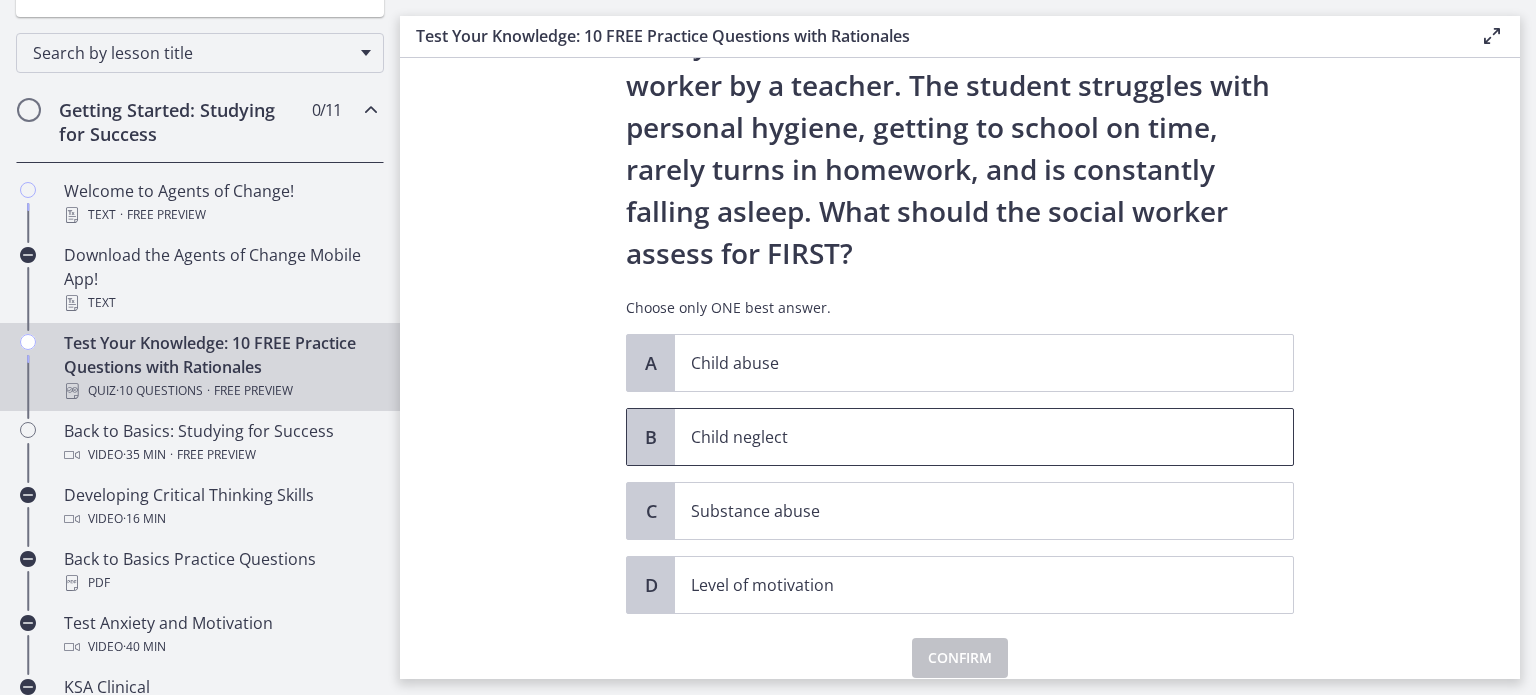 click on "Child neglect" at bounding box center [984, 437] 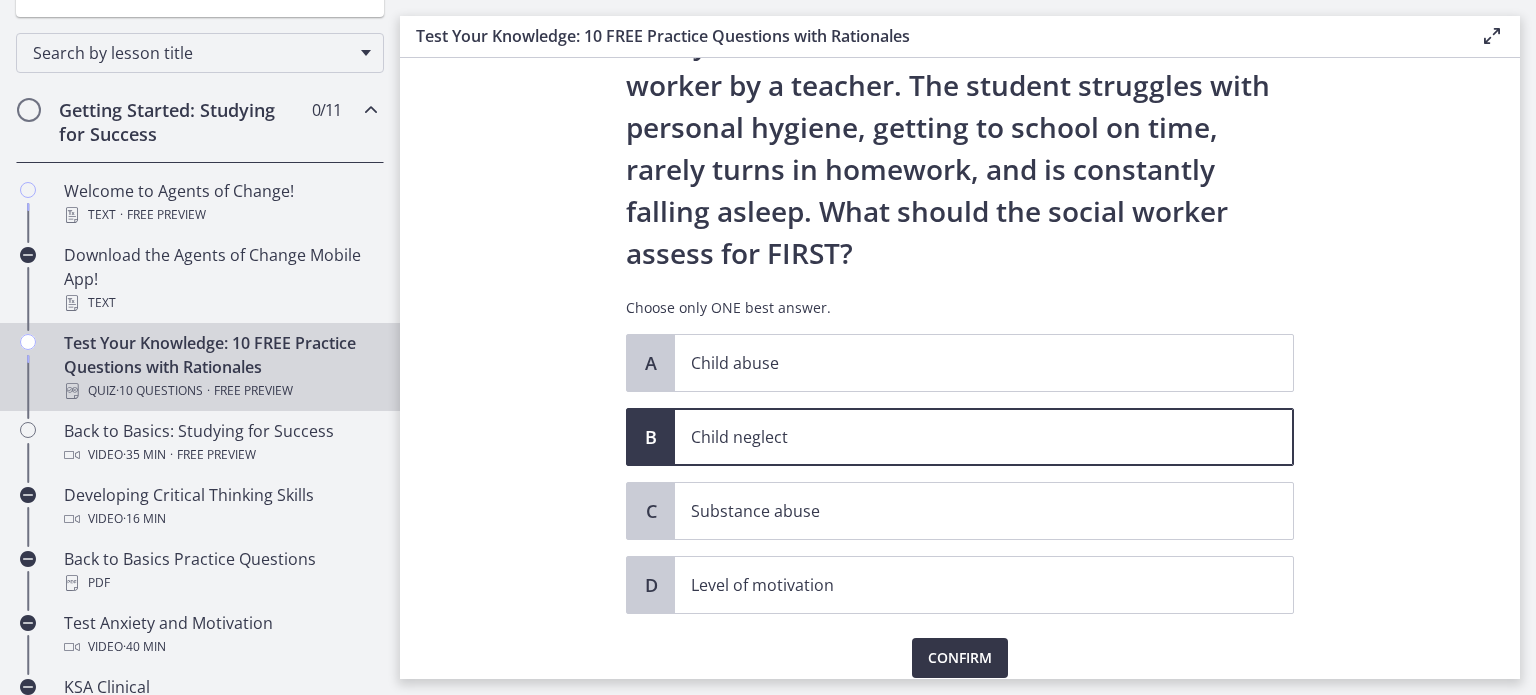 click on "Confirm" at bounding box center [960, 658] 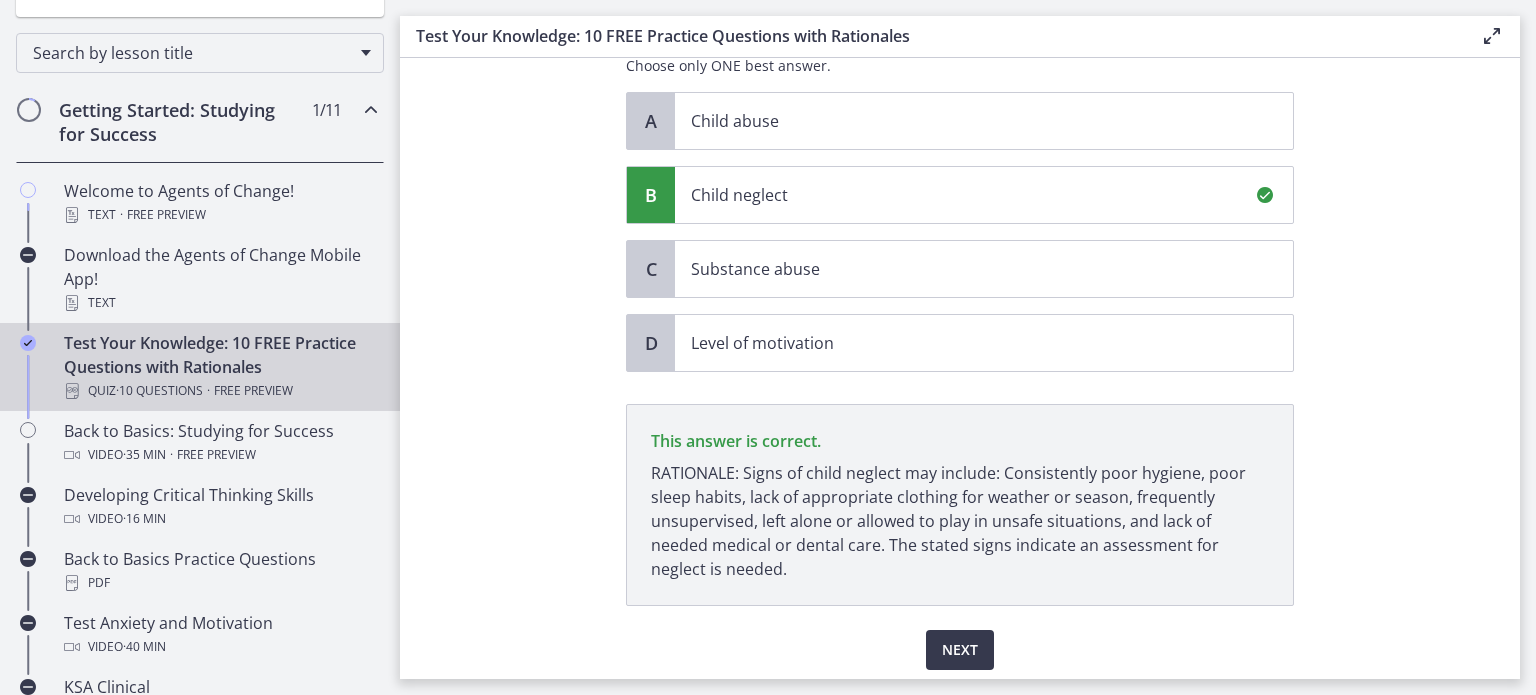 scroll, scrollTop: 410, scrollLeft: 0, axis: vertical 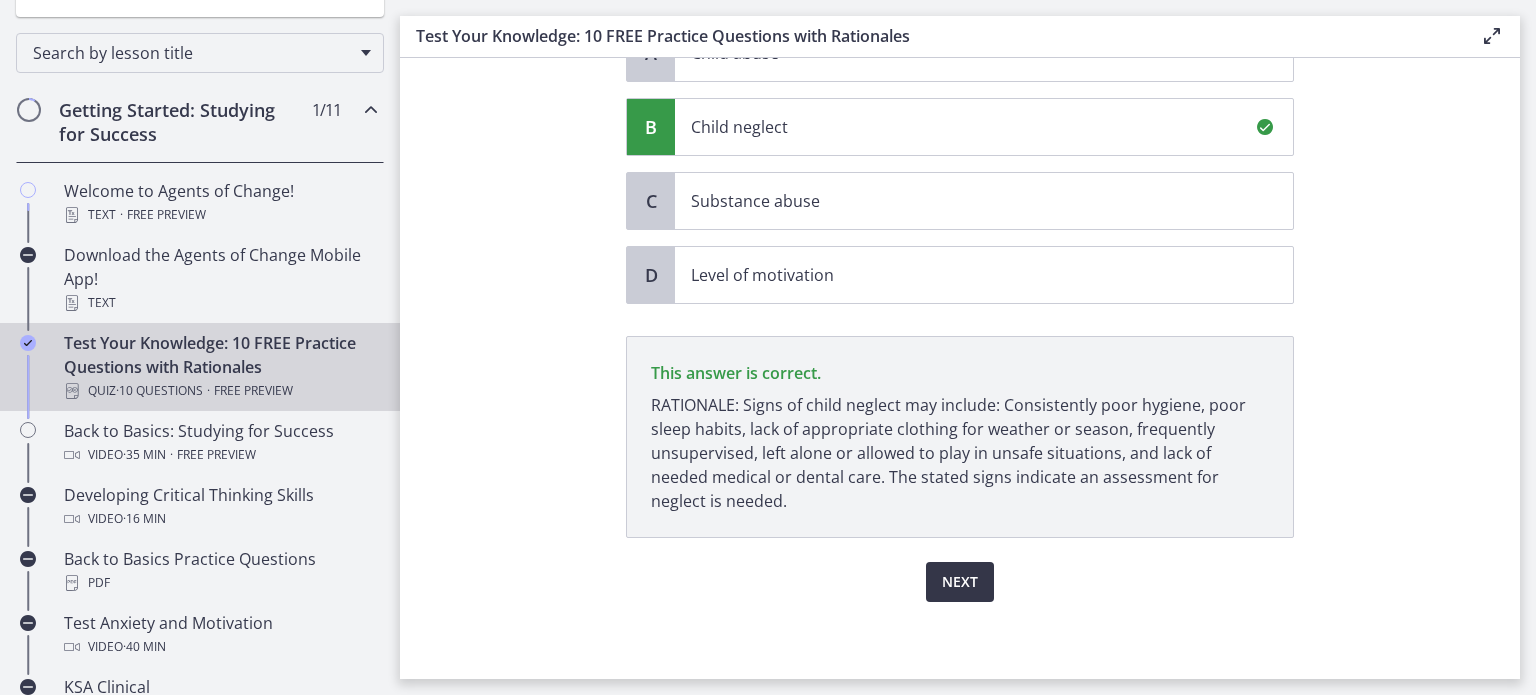 click on "Next" at bounding box center [960, 582] 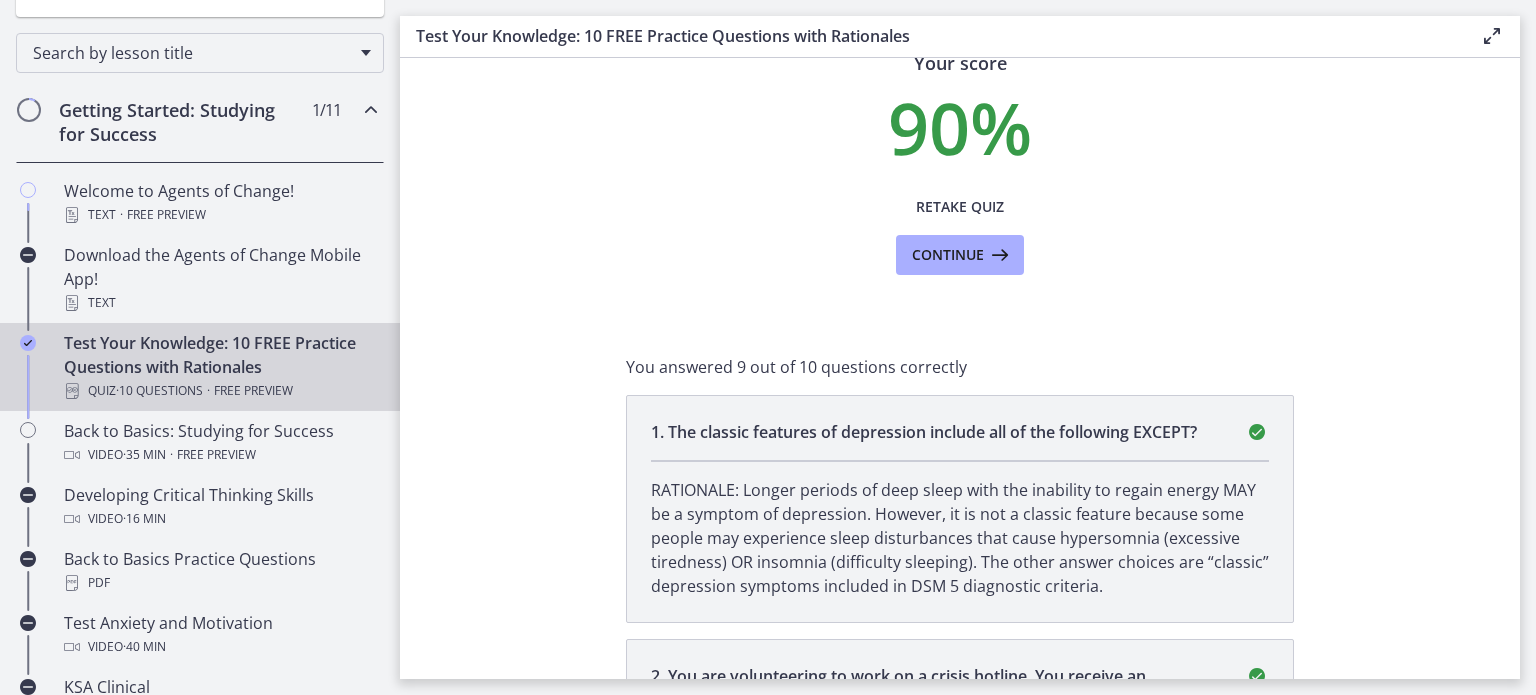 scroll, scrollTop: 100, scrollLeft: 0, axis: vertical 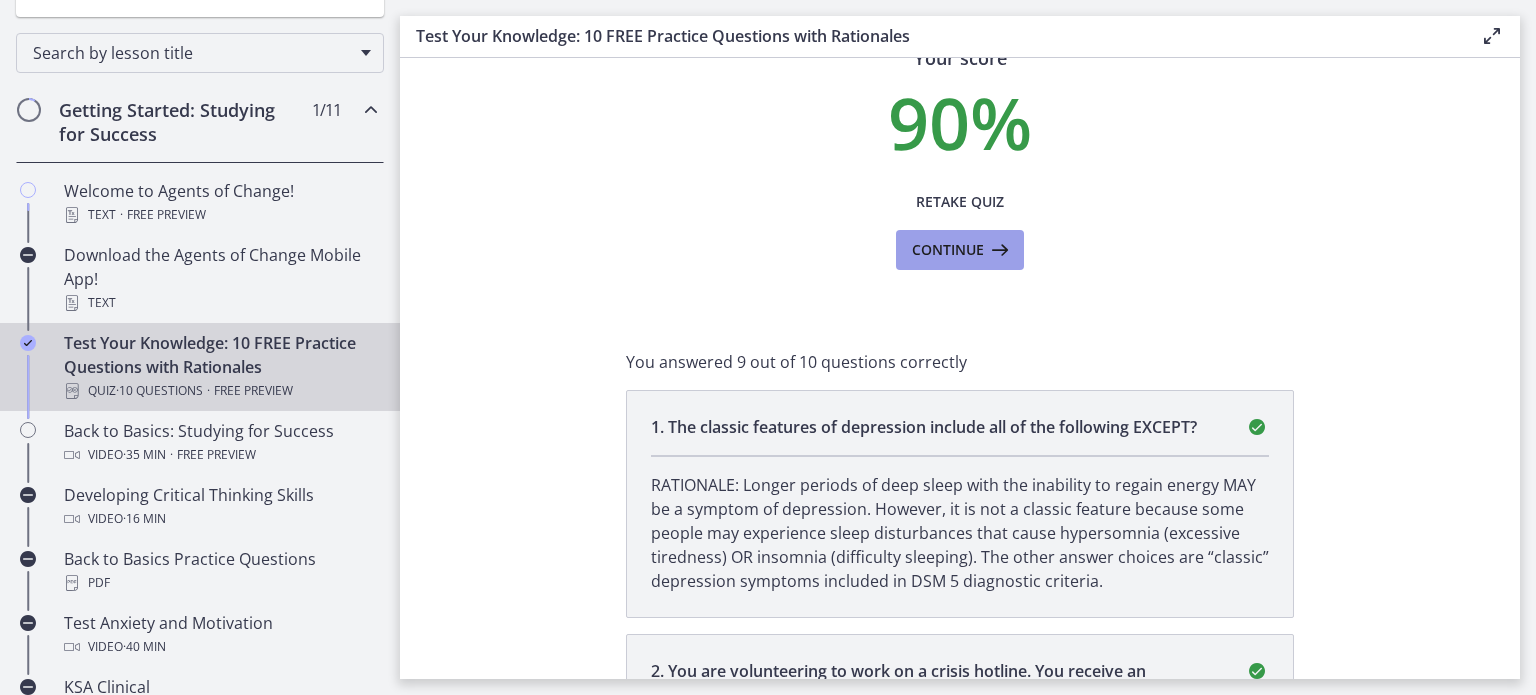 click on "Continue" at bounding box center (960, 250) 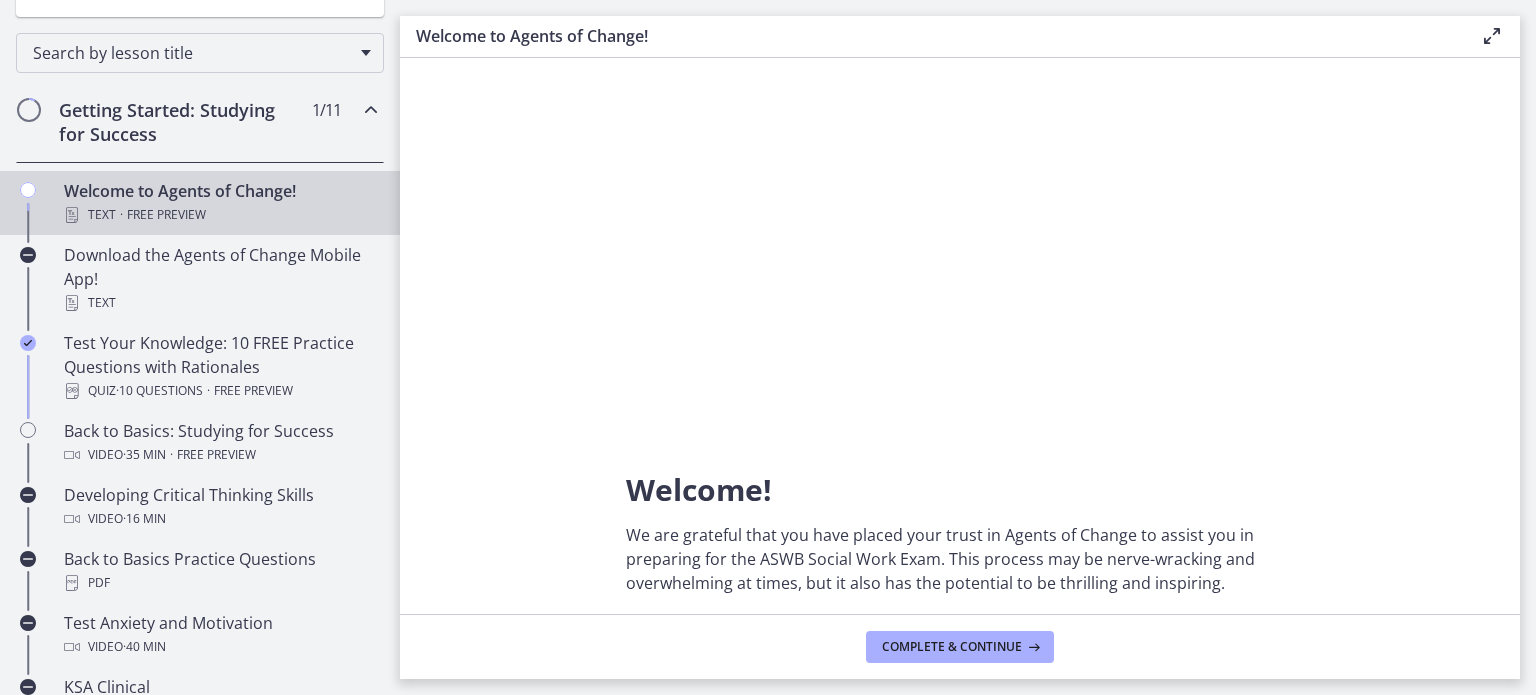 scroll, scrollTop: 0, scrollLeft: 0, axis: both 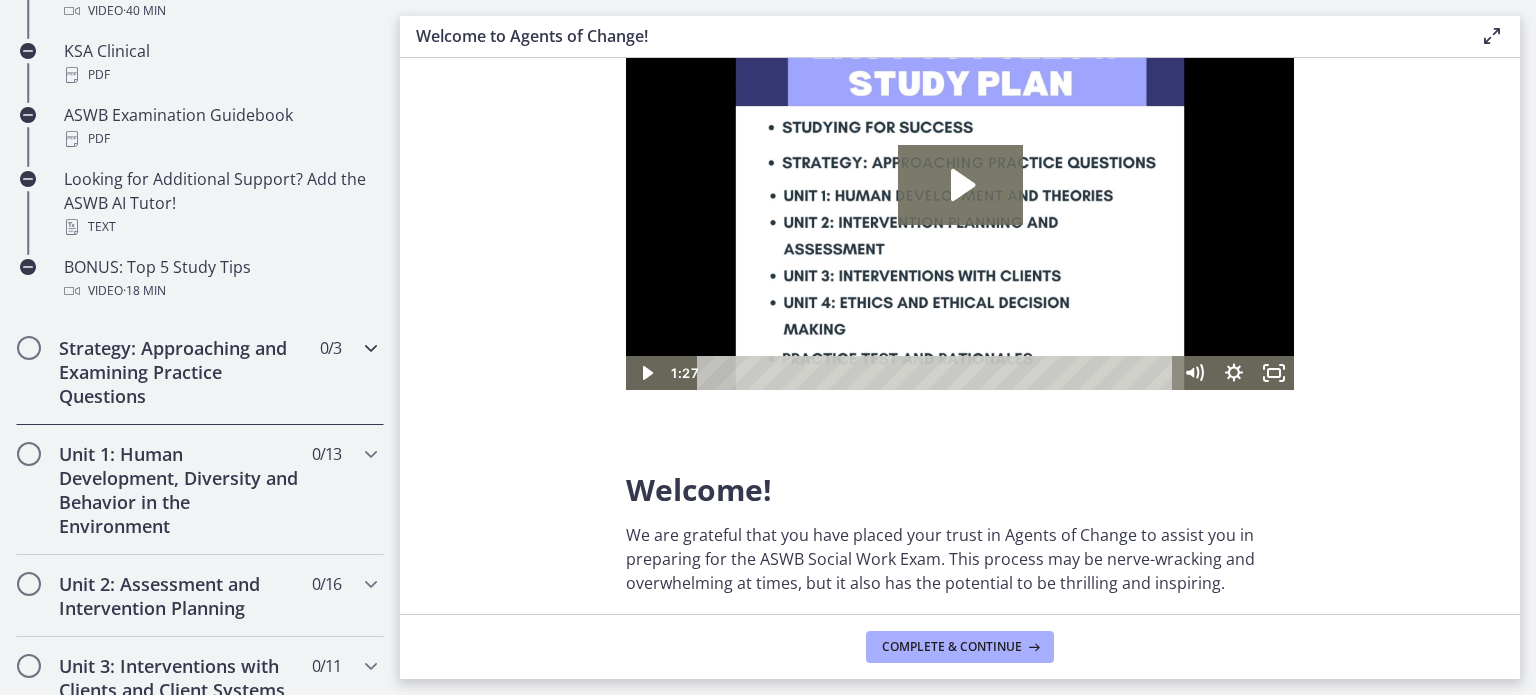 click at bounding box center [371, 348] 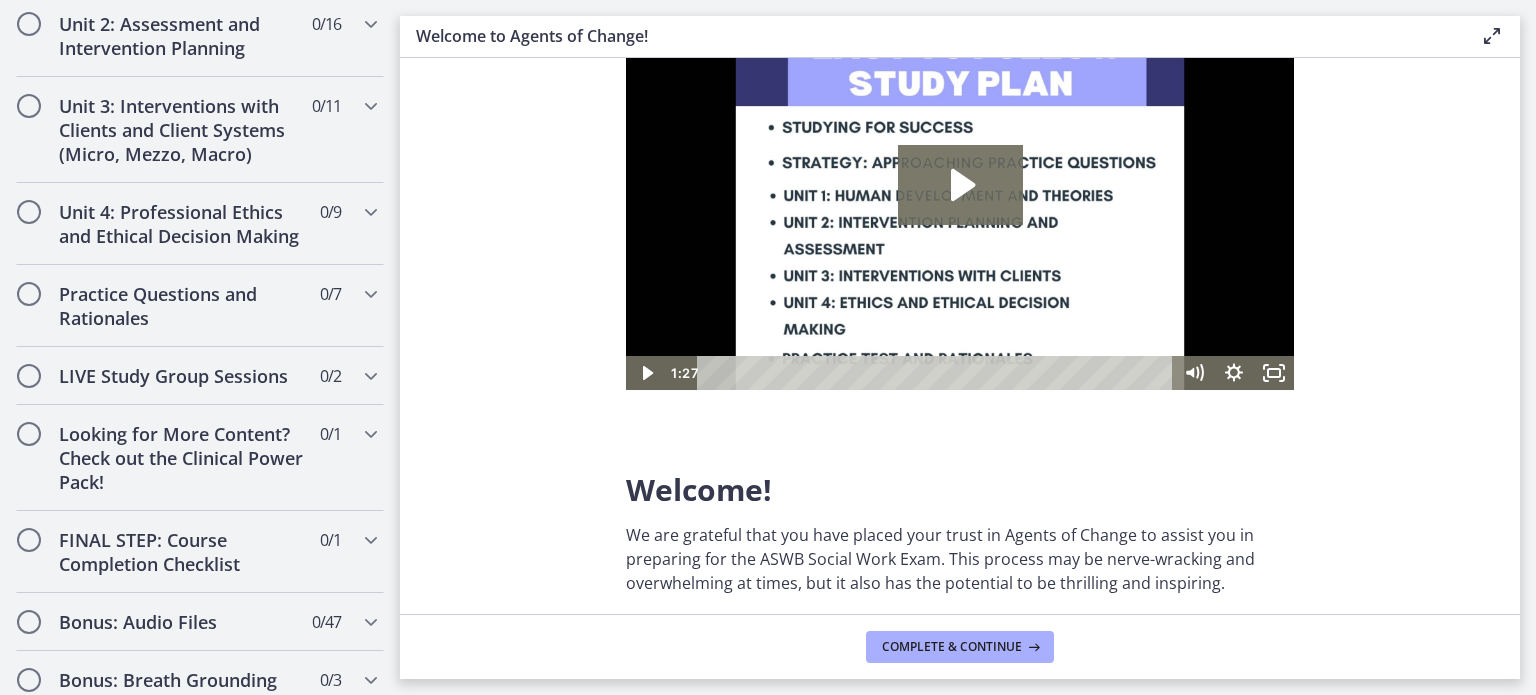 scroll, scrollTop: 932, scrollLeft: 0, axis: vertical 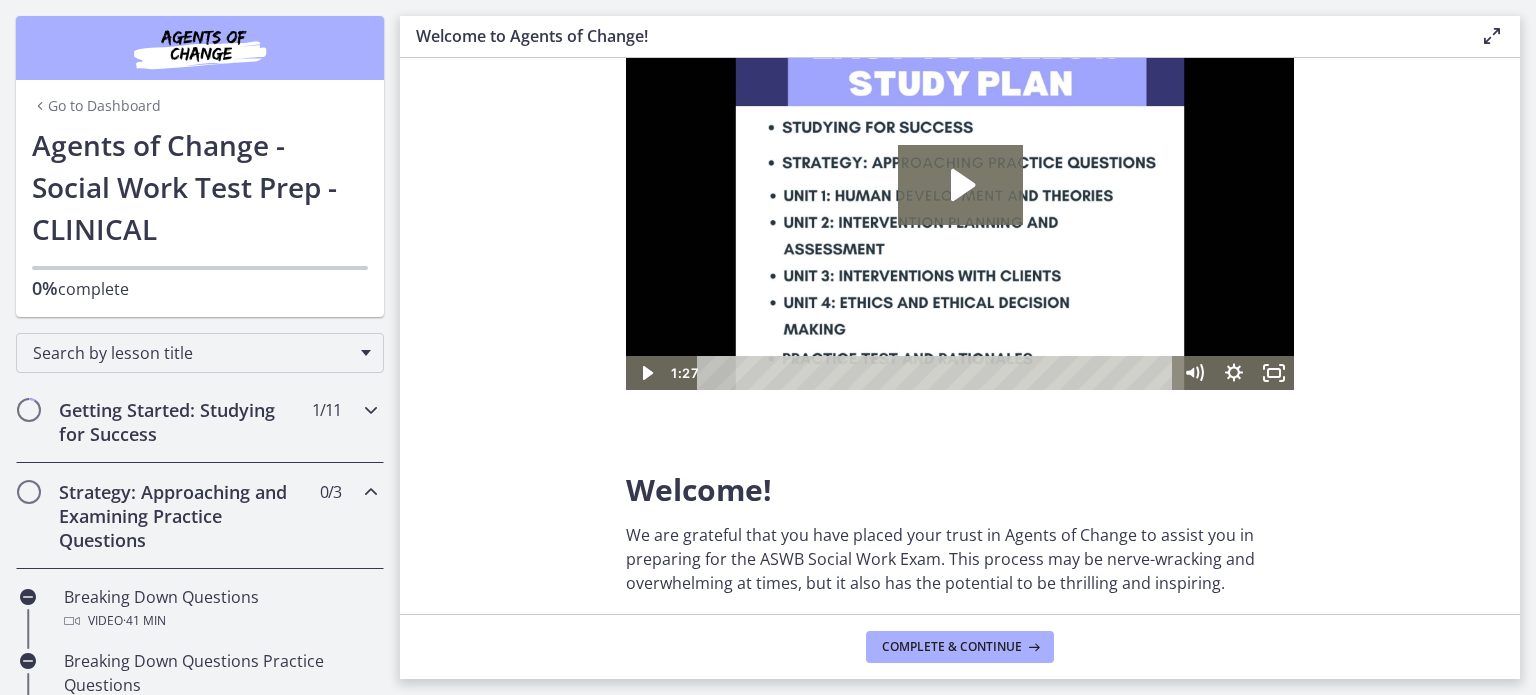 click at bounding box center (371, 410) 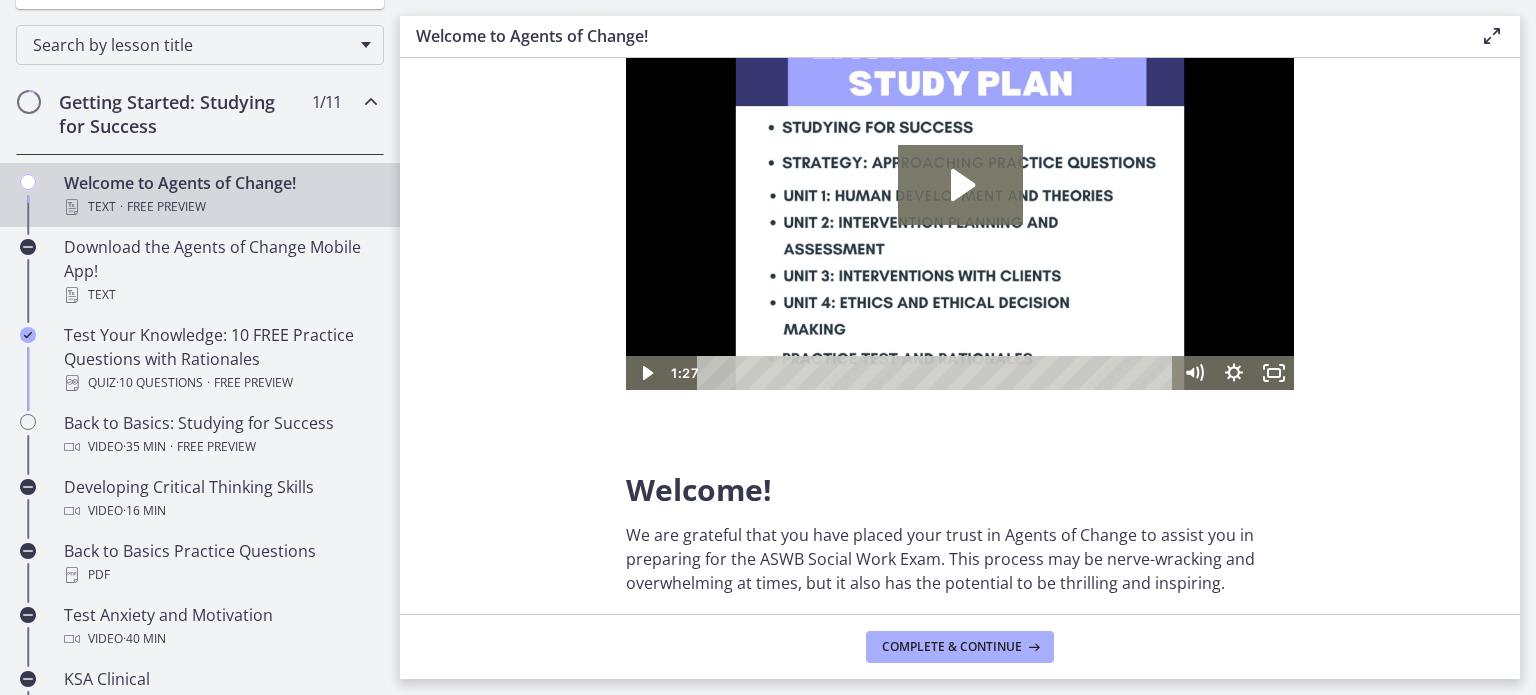 scroll, scrollTop: 311, scrollLeft: 0, axis: vertical 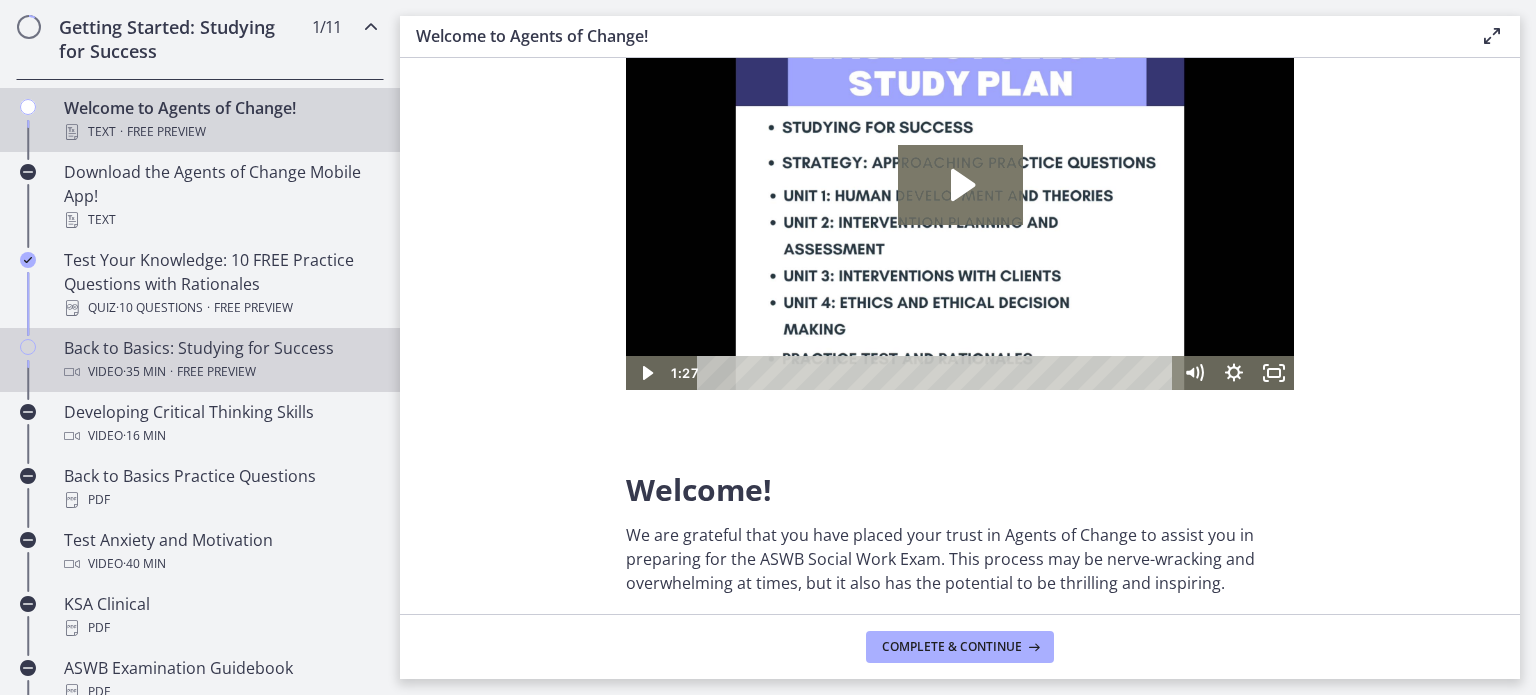 click on "Free preview" at bounding box center (216, 372) 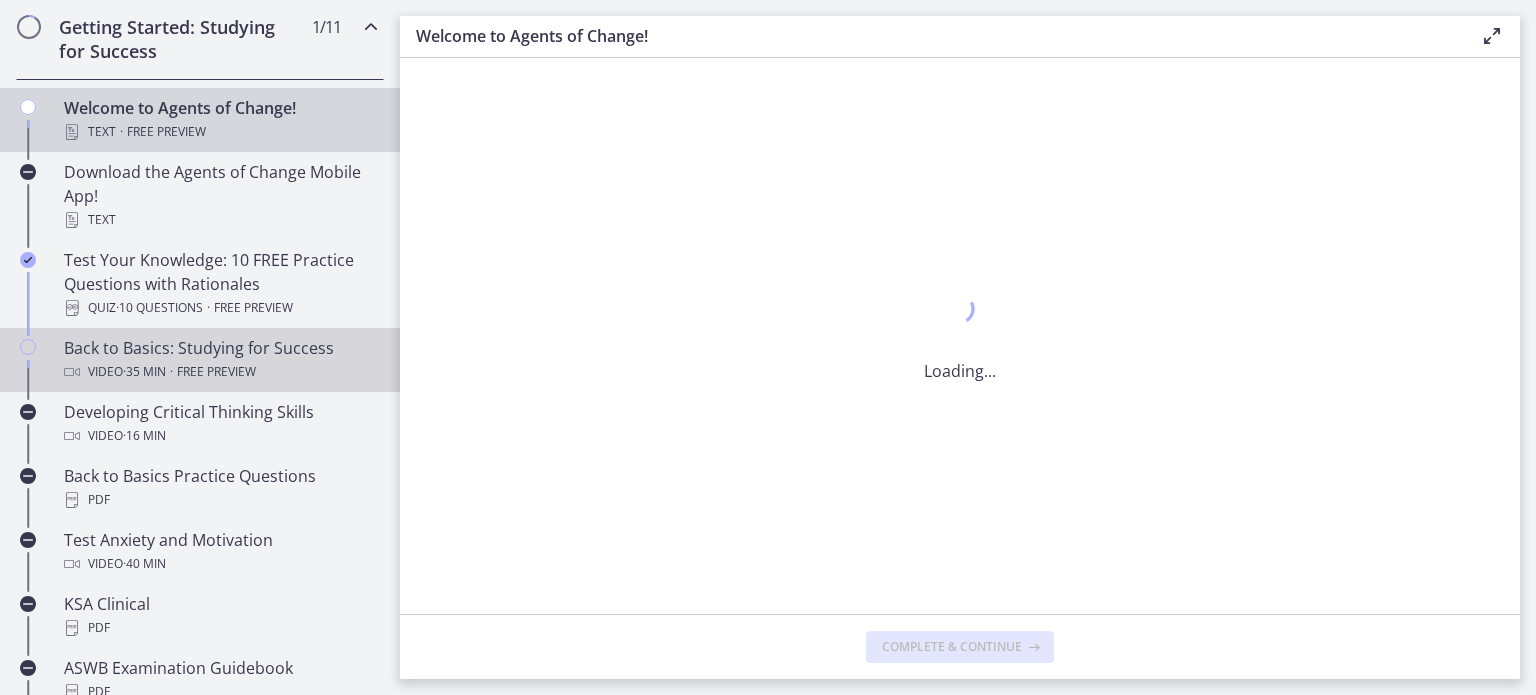 scroll, scrollTop: 0, scrollLeft: 0, axis: both 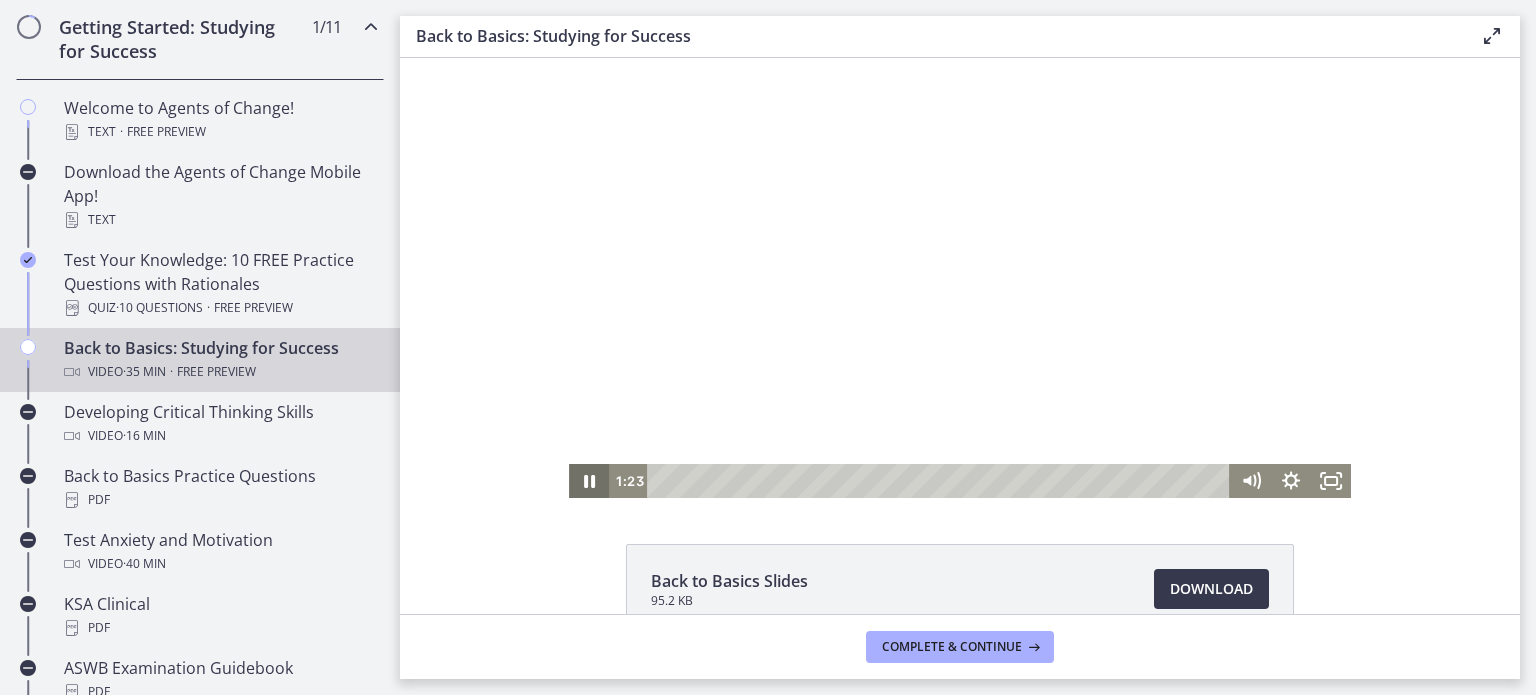 click 